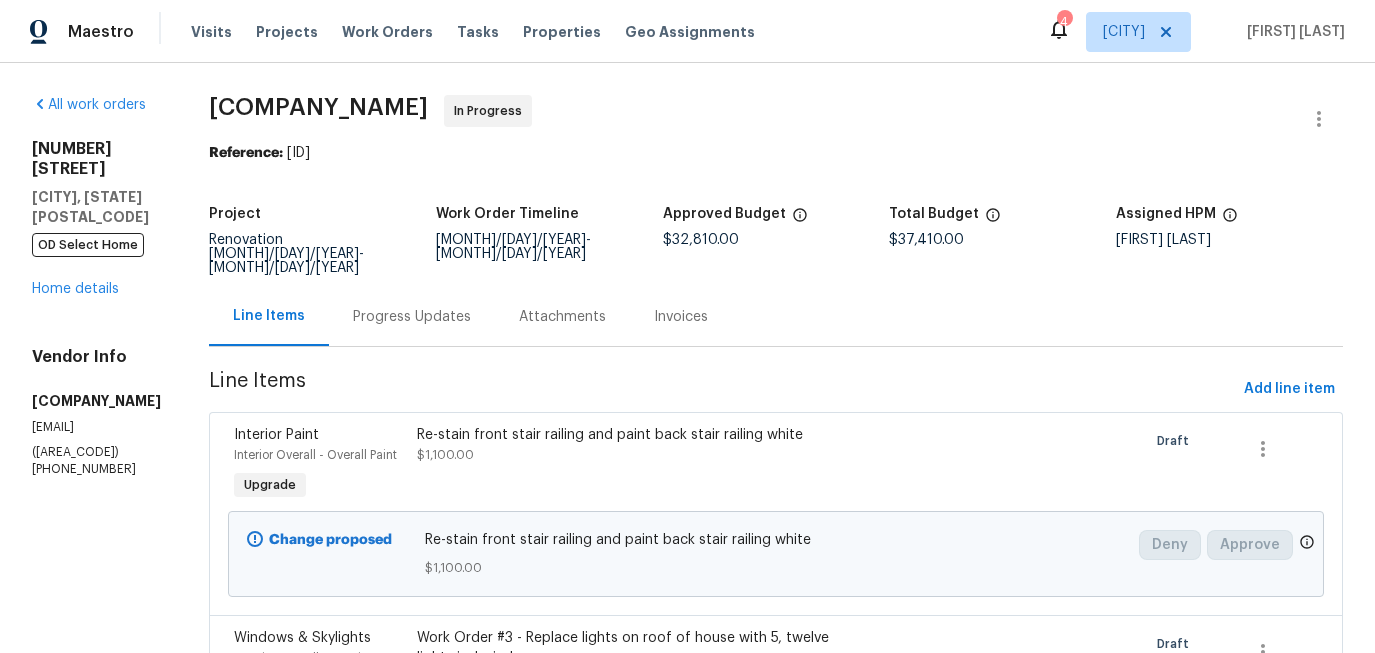 scroll, scrollTop: 0, scrollLeft: 0, axis: both 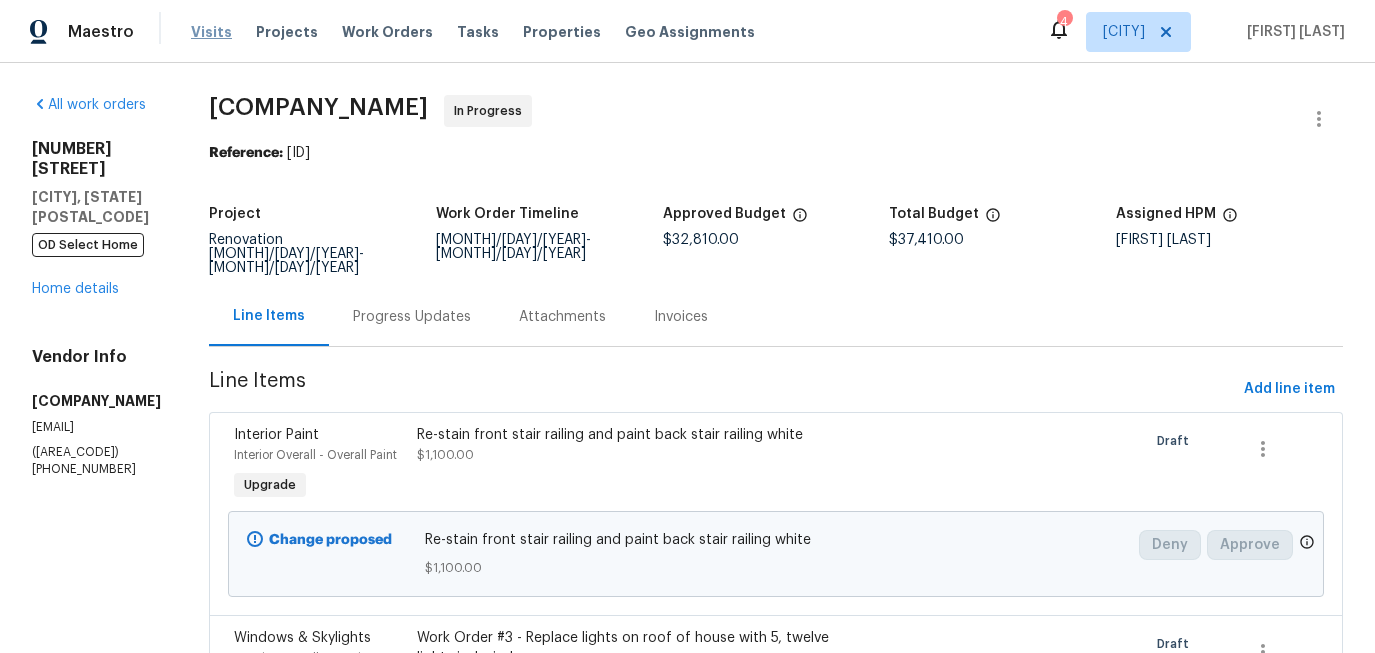 click on "Visits" at bounding box center [211, 32] 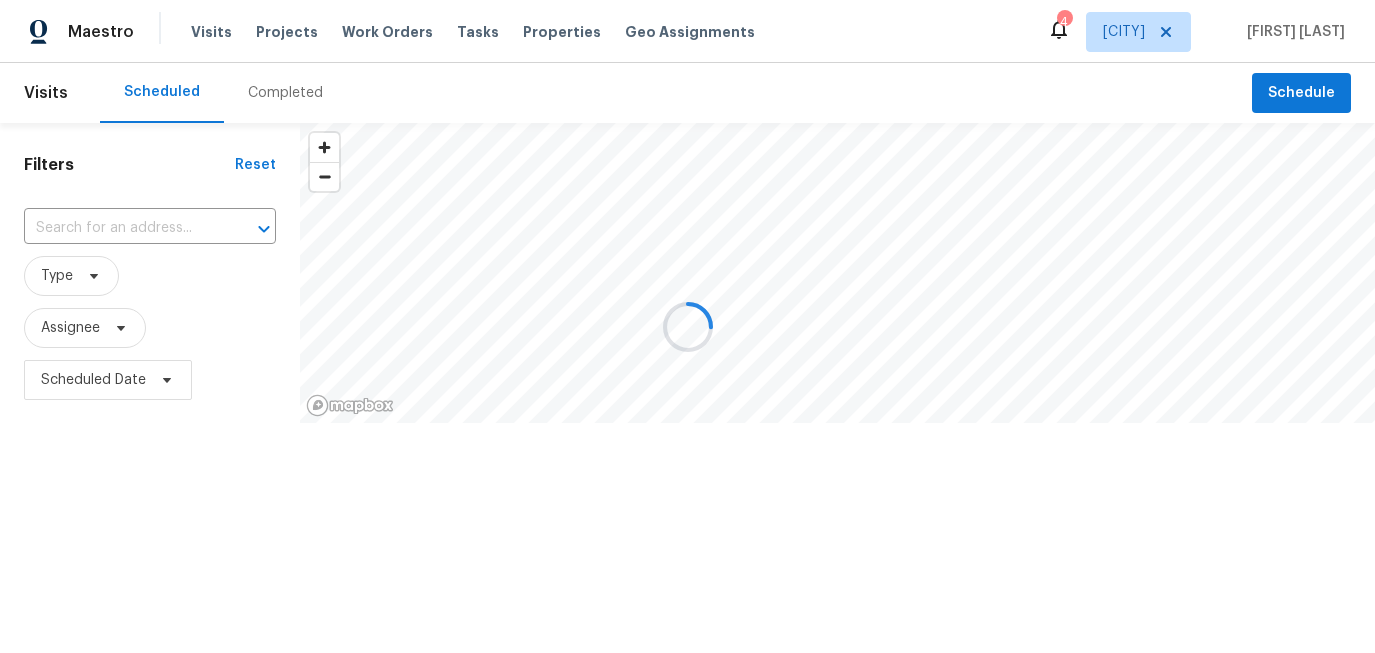 click at bounding box center (687, 326) 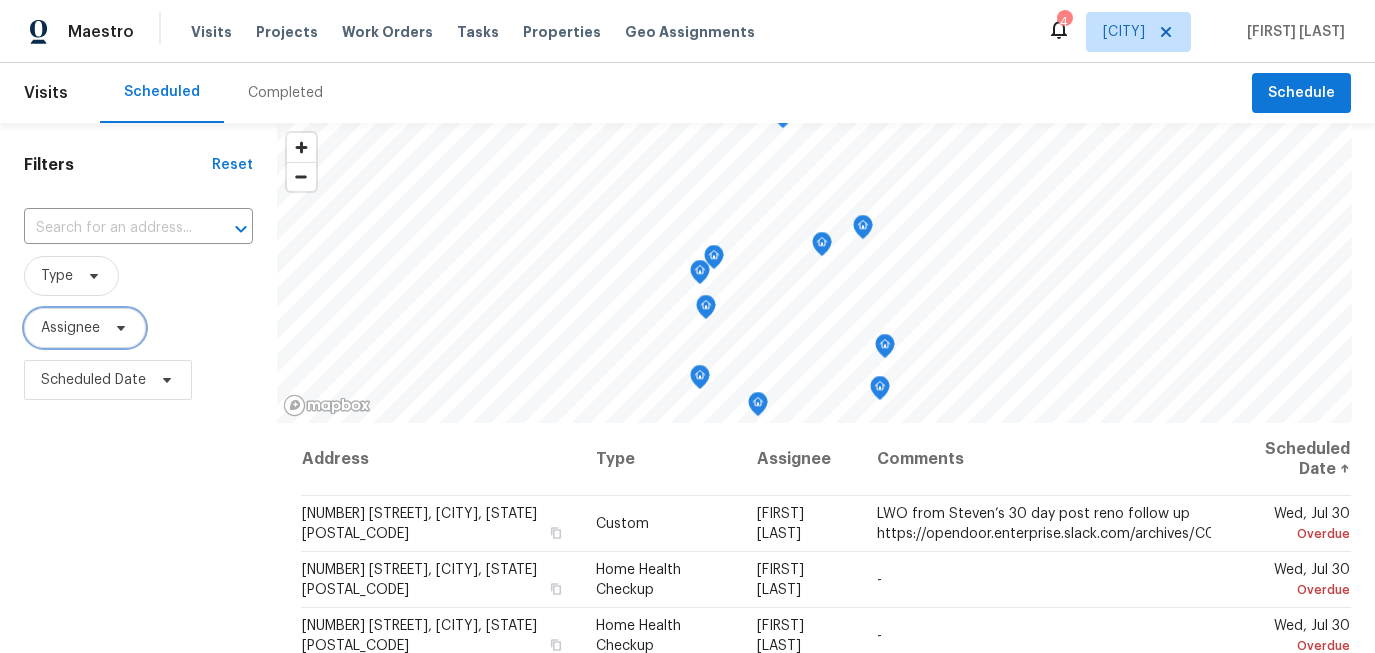 click on "Assignee" at bounding box center [70, 328] 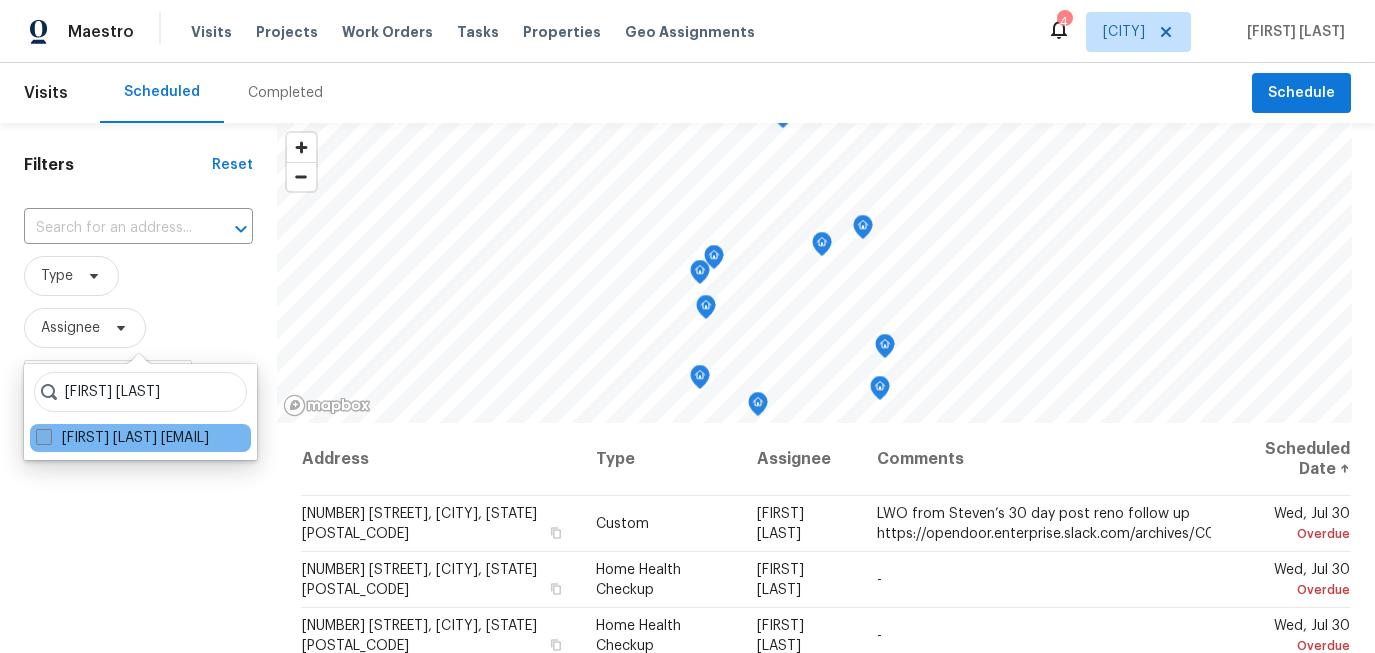 type on "[FIRST] [LAST]" 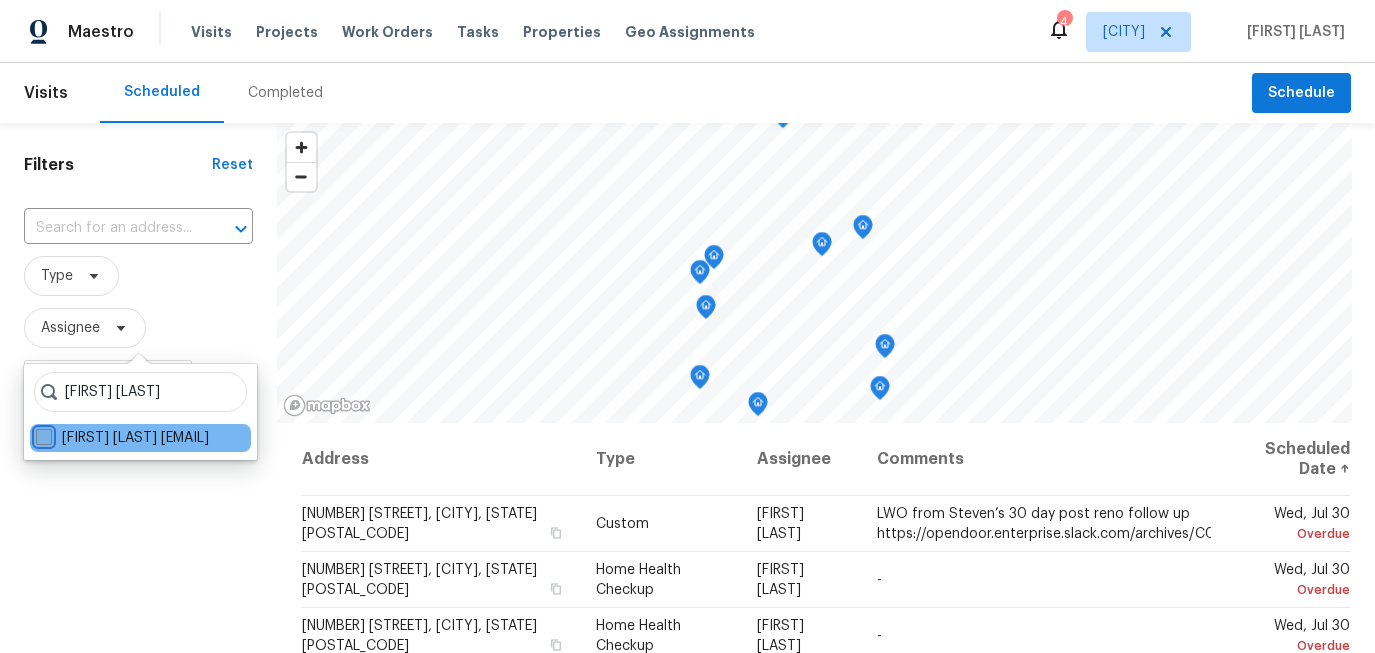 click on "[FIRST] [LAST]
[EMAIL]" at bounding box center [42, 434] 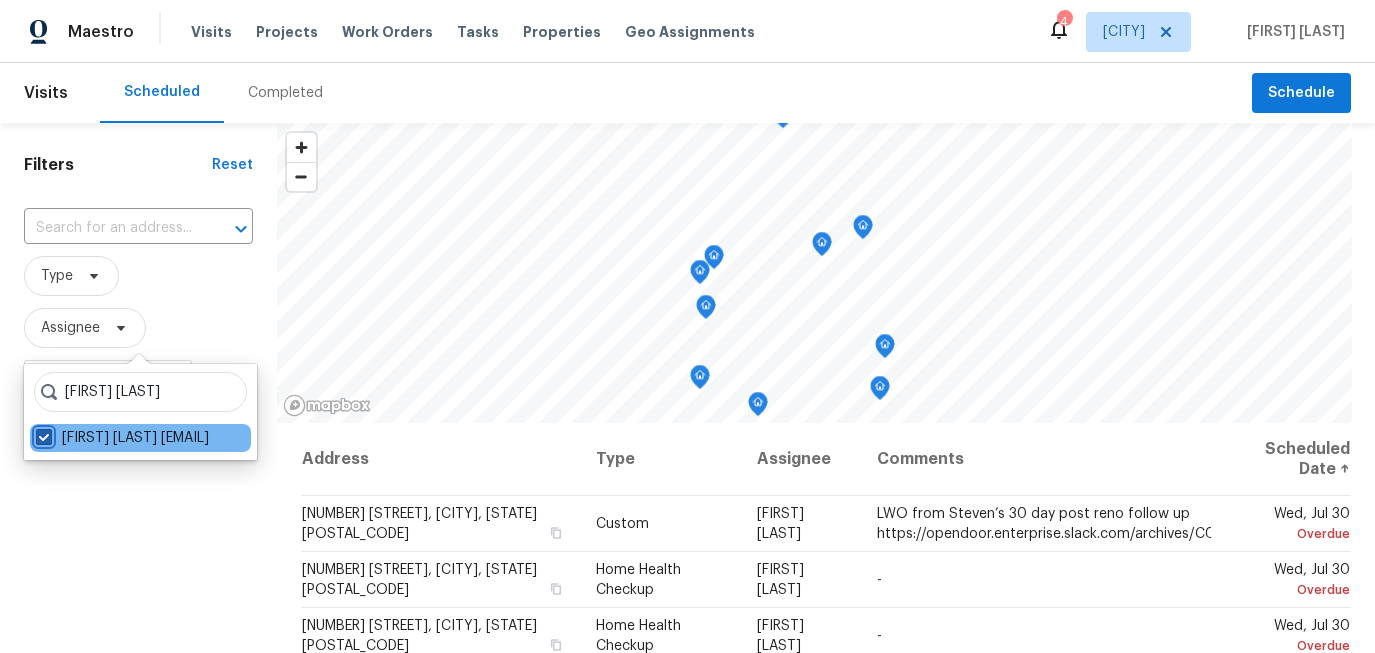 checkbox on "true" 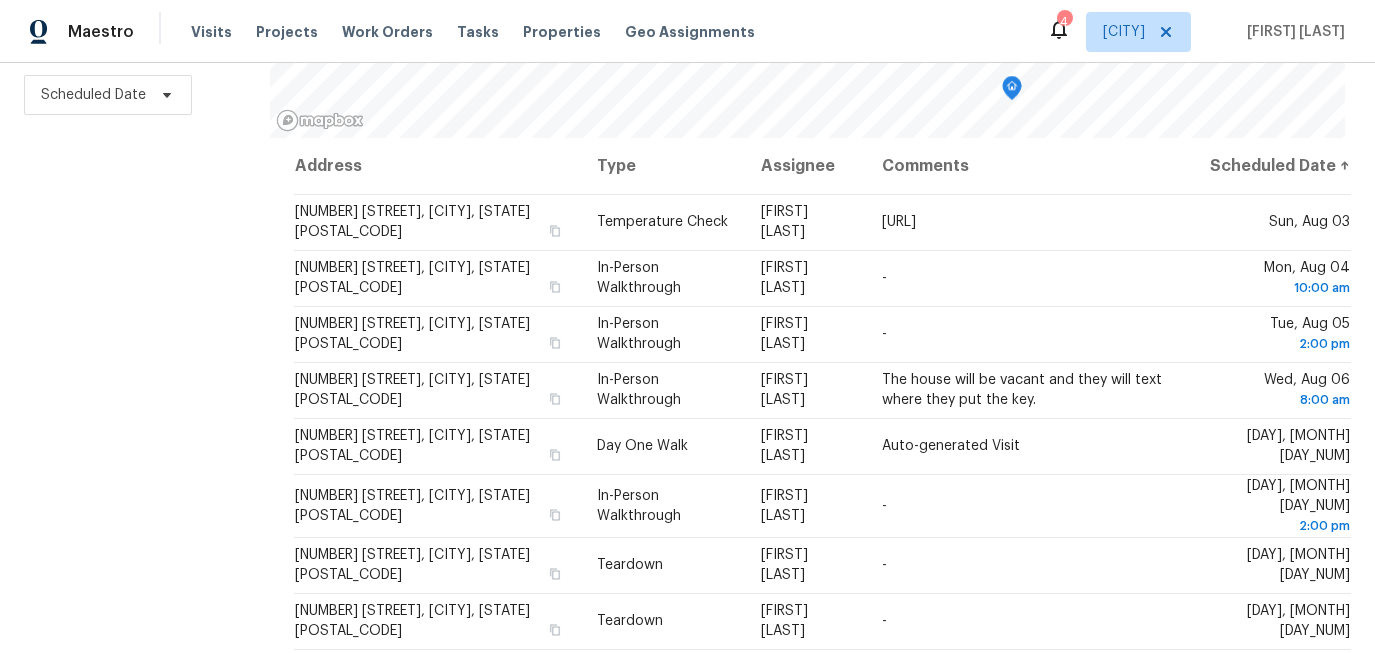 scroll, scrollTop: 292, scrollLeft: 0, axis: vertical 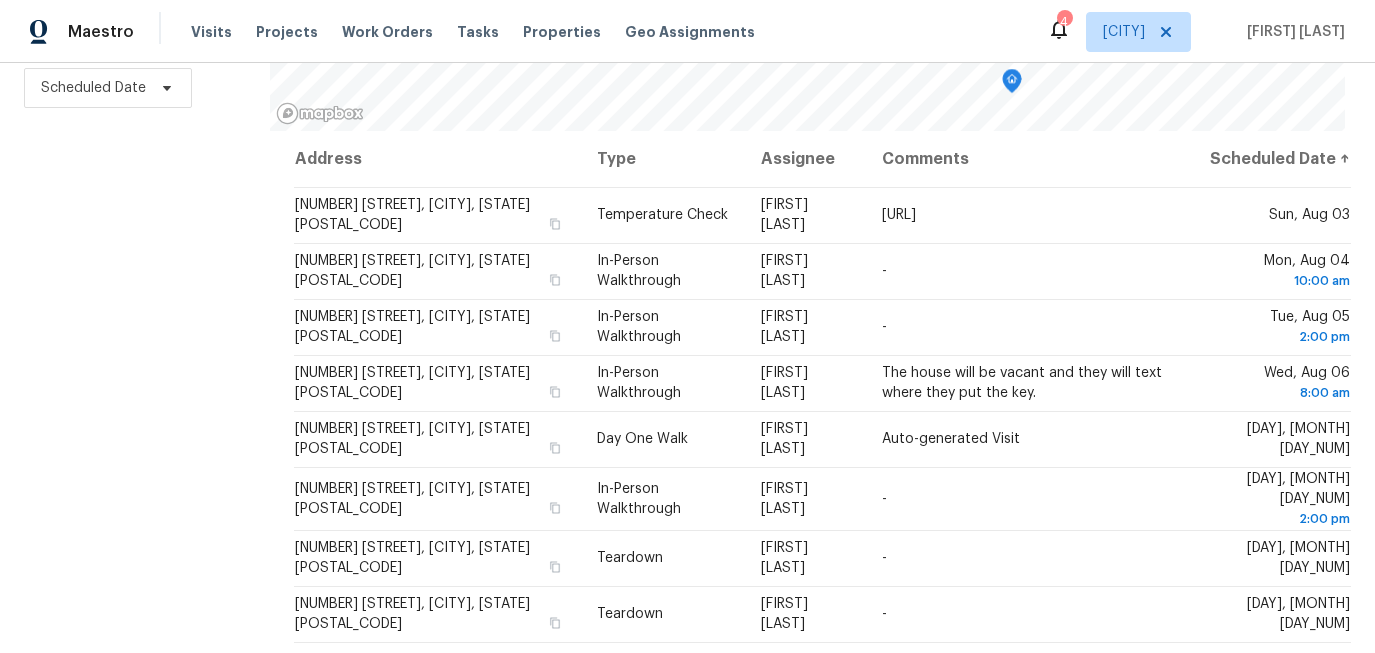 click on "4" at bounding box center [1064, 22] 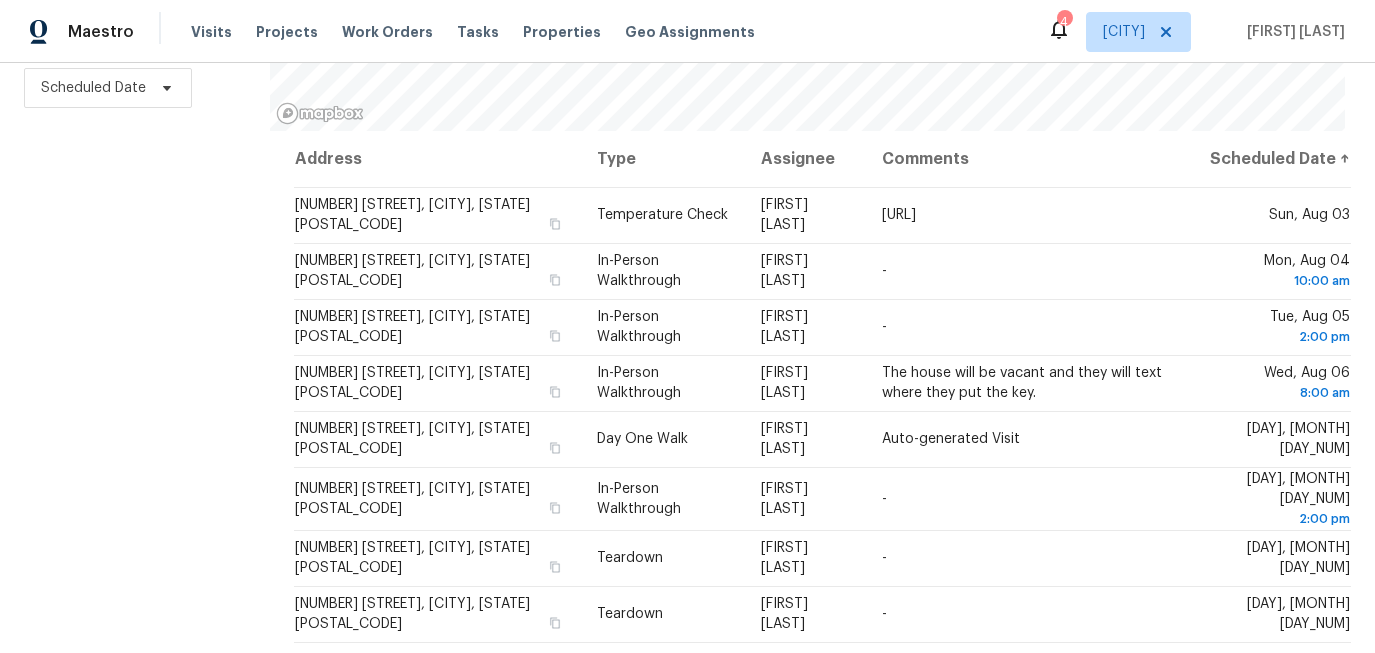 click 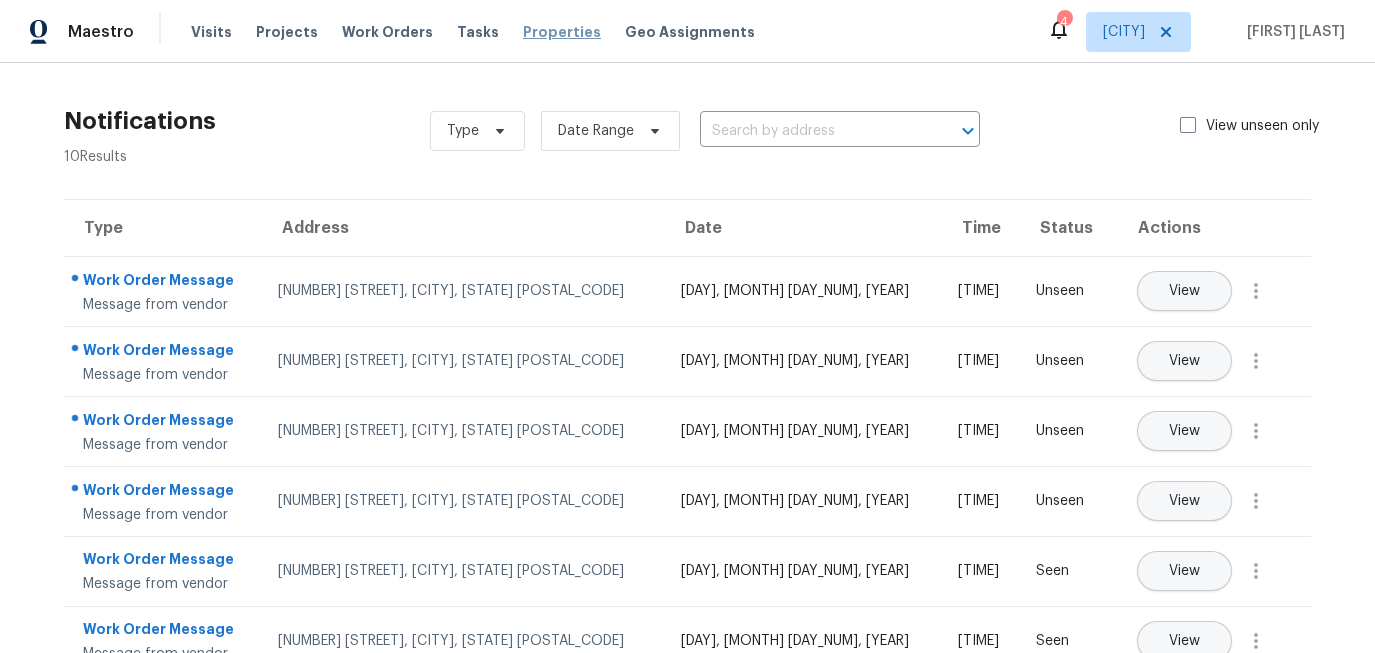 click on "Properties" at bounding box center [562, 32] 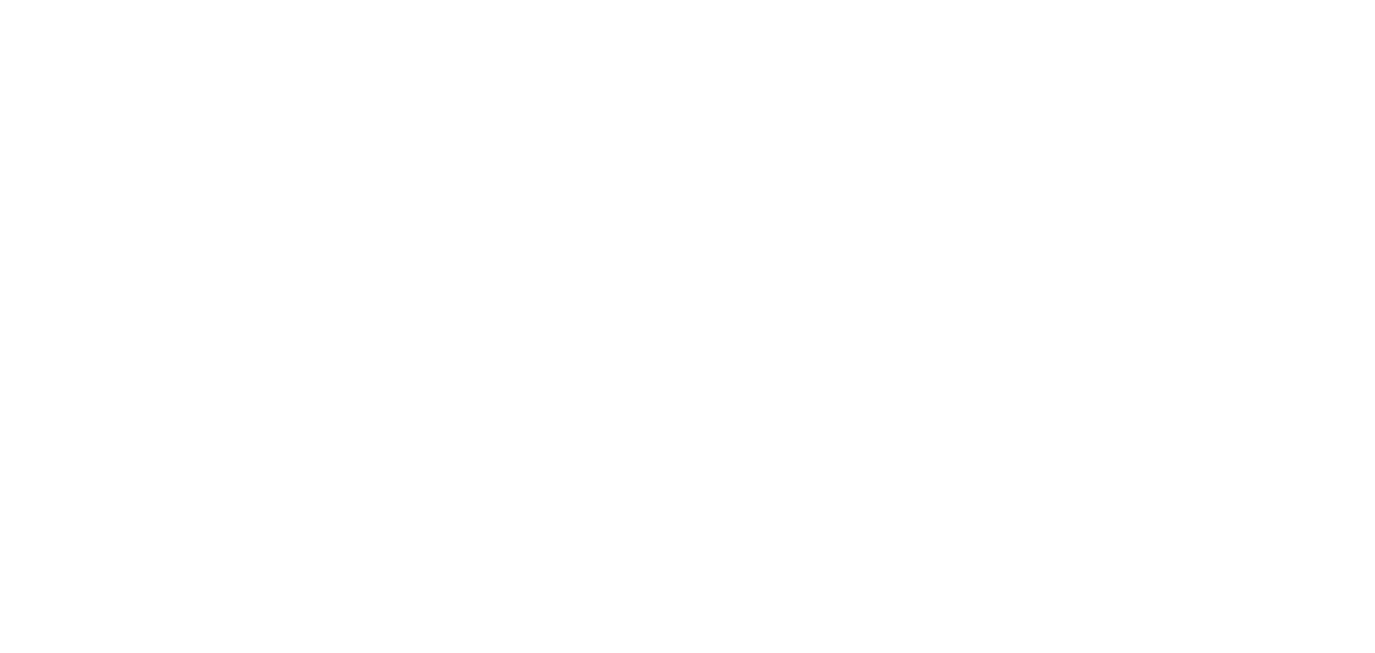 scroll, scrollTop: 0, scrollLeft: 0, axis: both 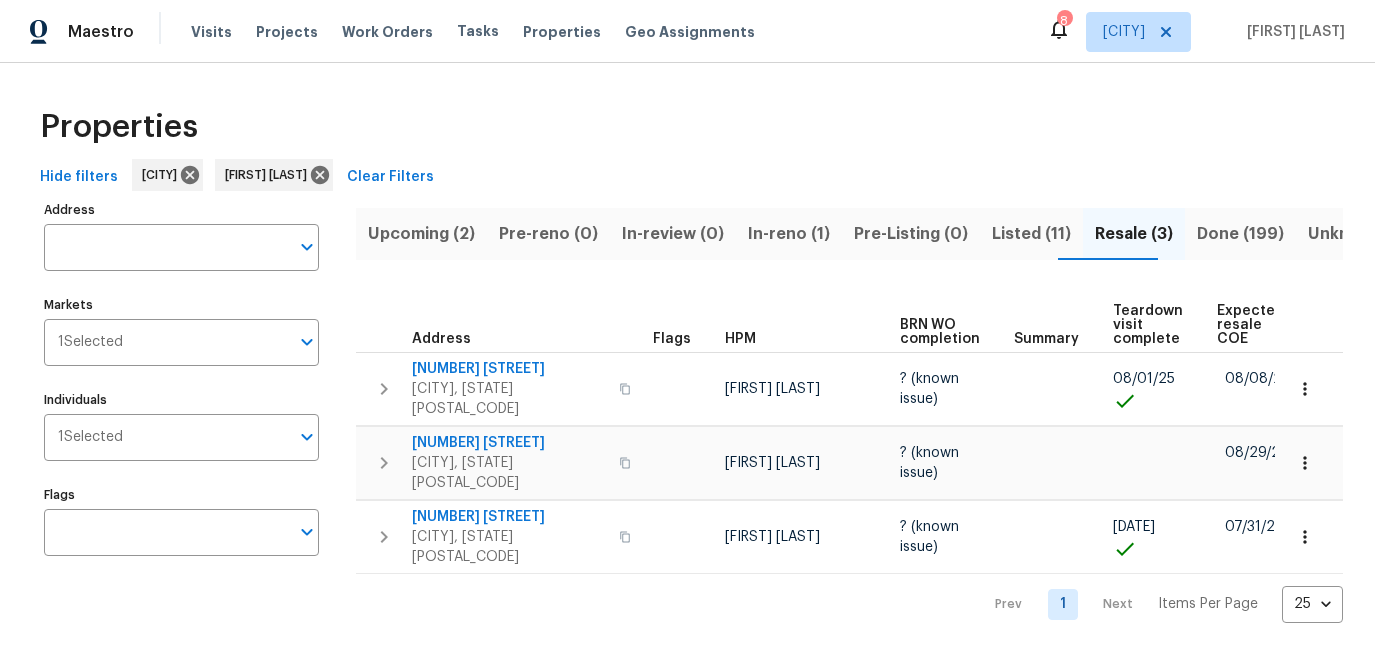 click on "In-reno (1)" at bounding box center (789, 234) 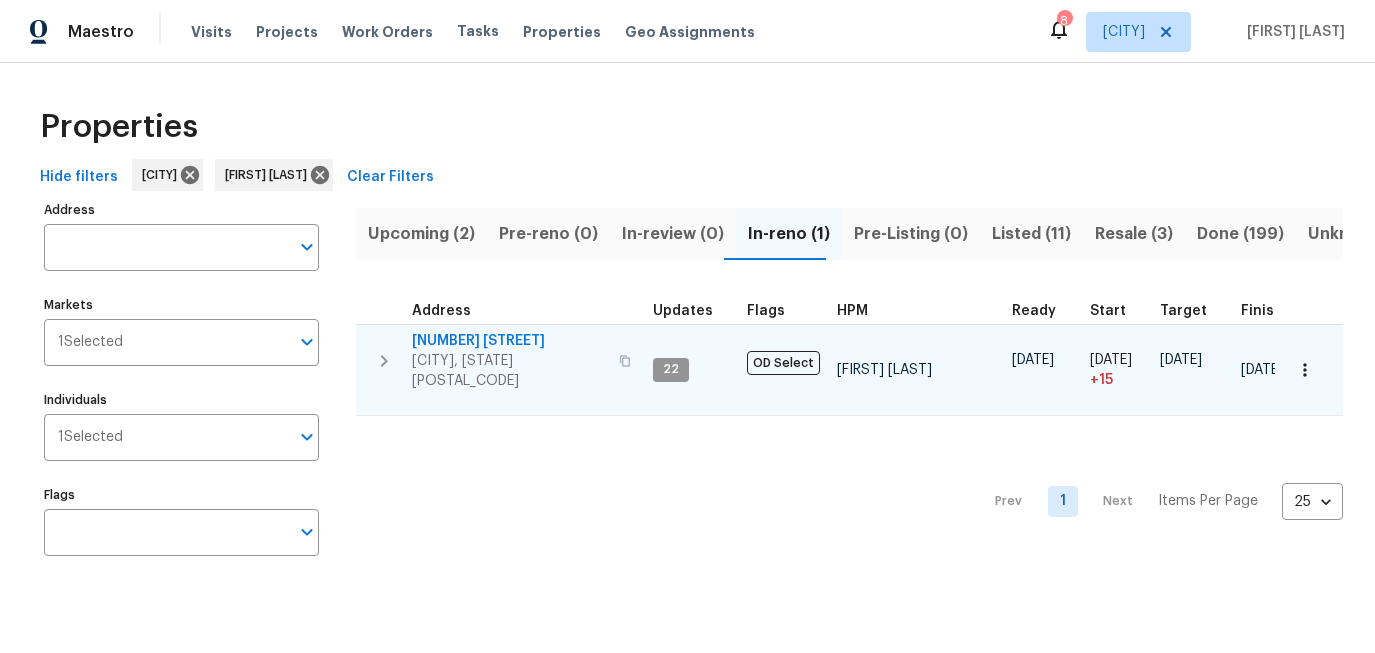 click on "[NUMBER] [STREET]" at bounding box center (509, 341) 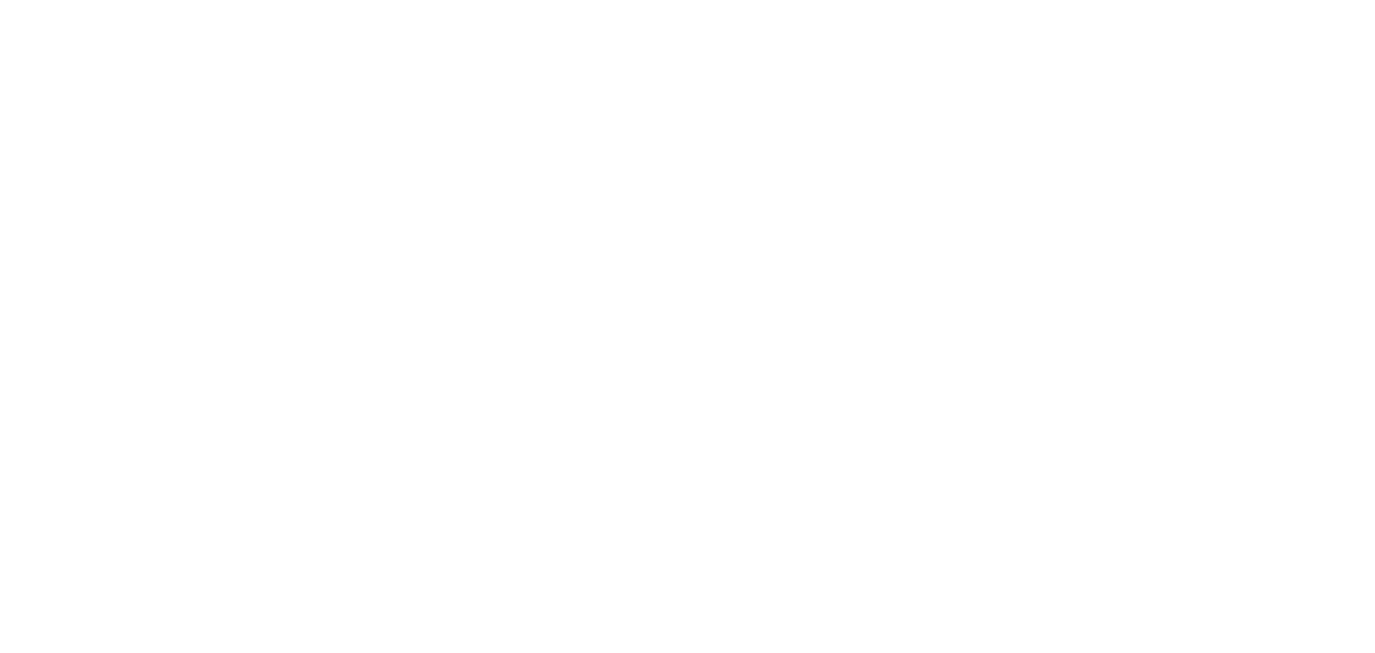 scroll, scrollTop: 0, scrollLeft: 0, axis: both 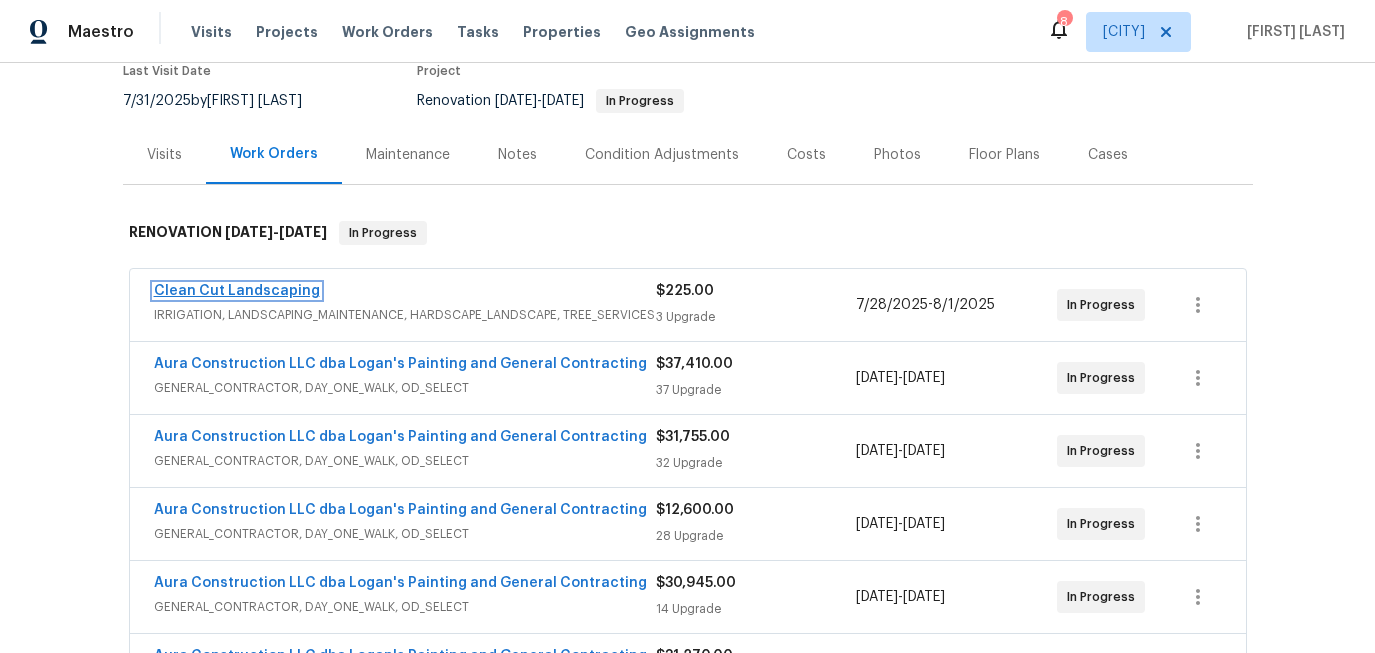 click on "Clean Cut Landscaping" at bounding box center [237, 291] 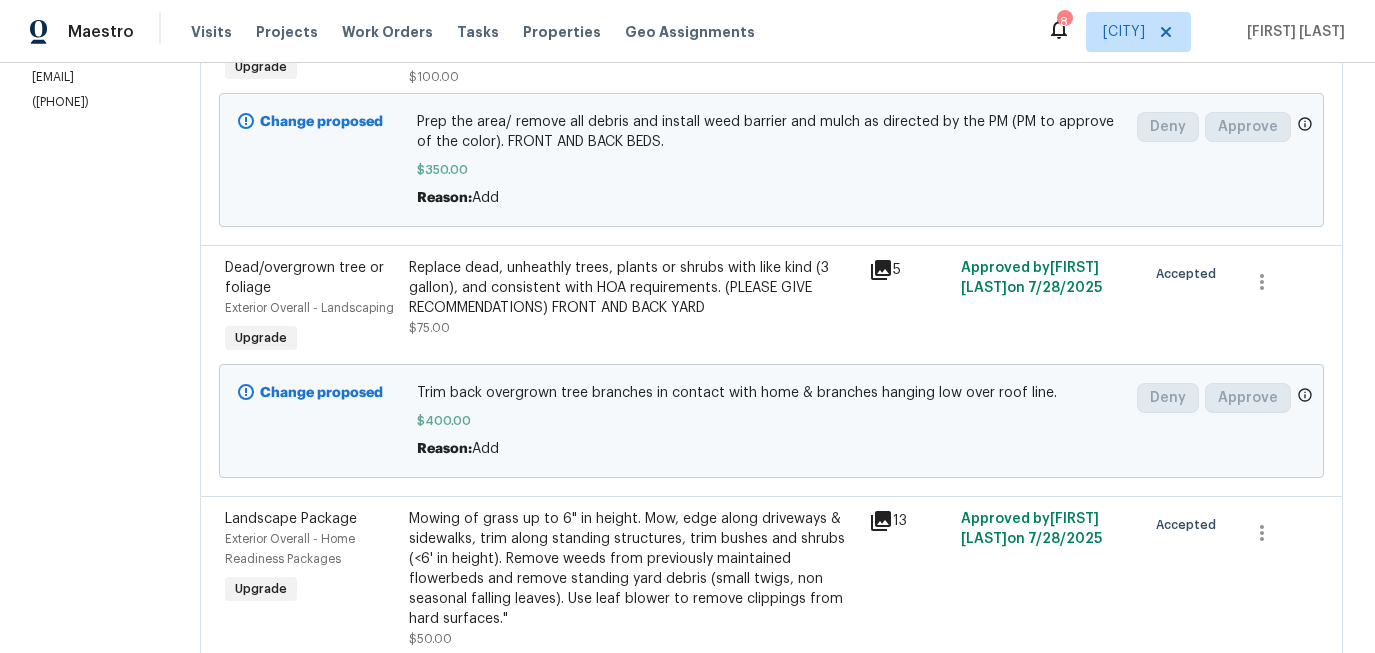 scroll, scrollTop: 0, scrollLeft: 0, axis: both 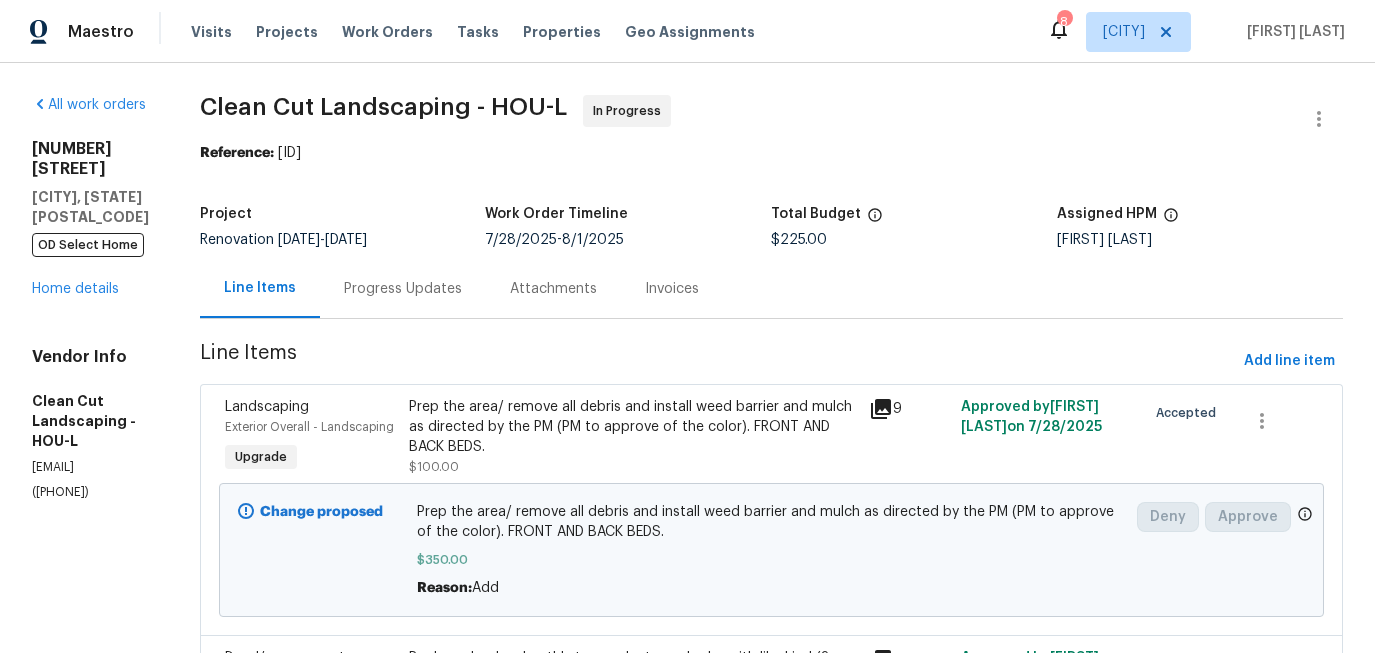 click 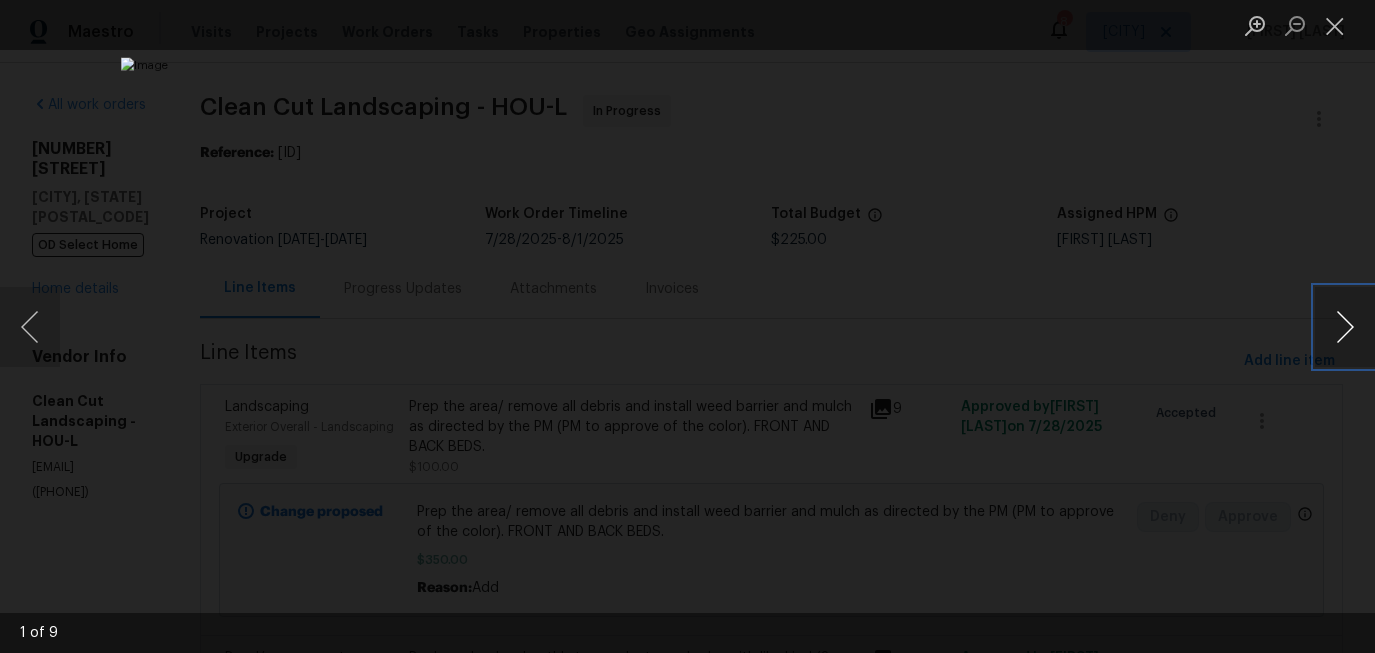 click at bounding box center (1345, 327) 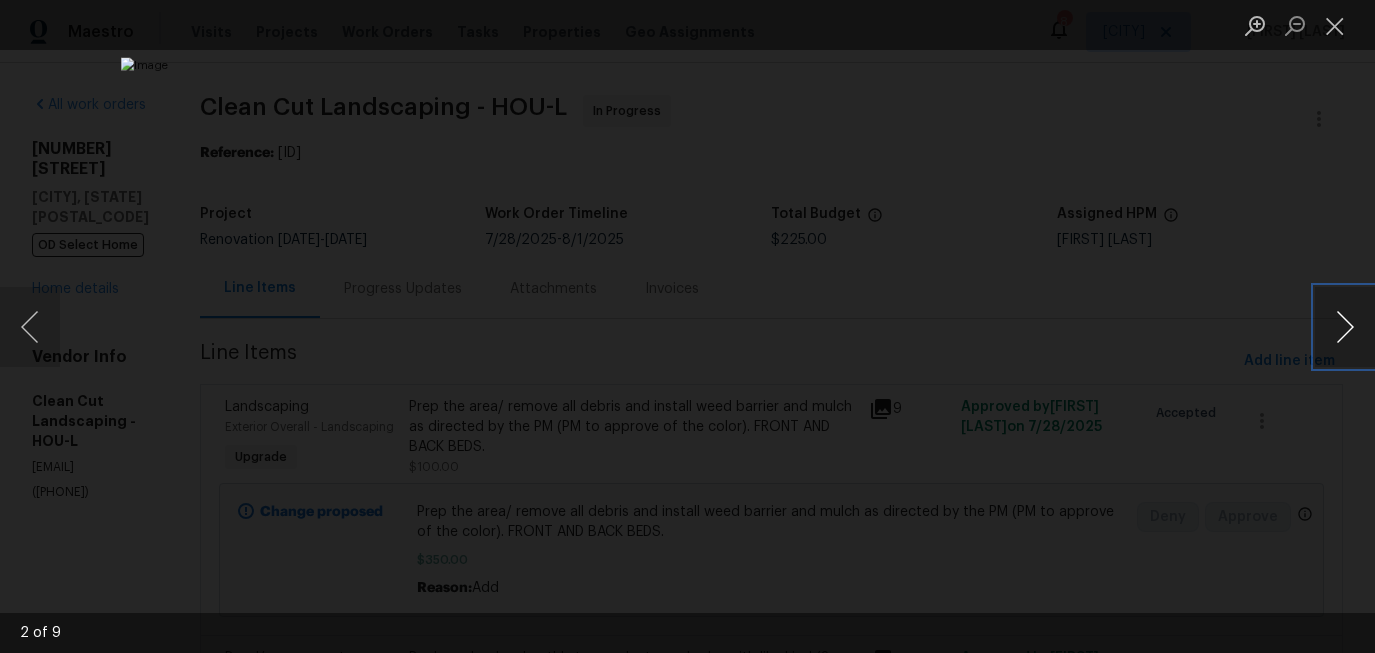 click at bounding box center [1345, 327] 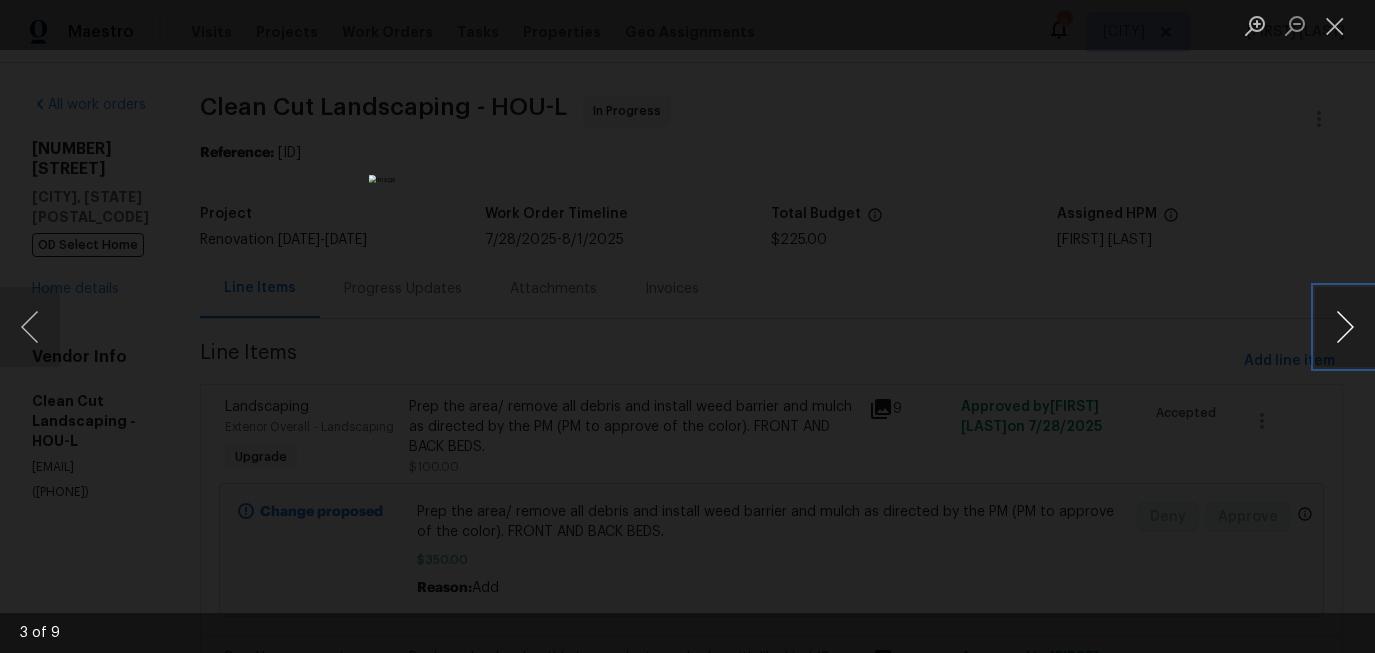 click at bounding box center [1345, 327] 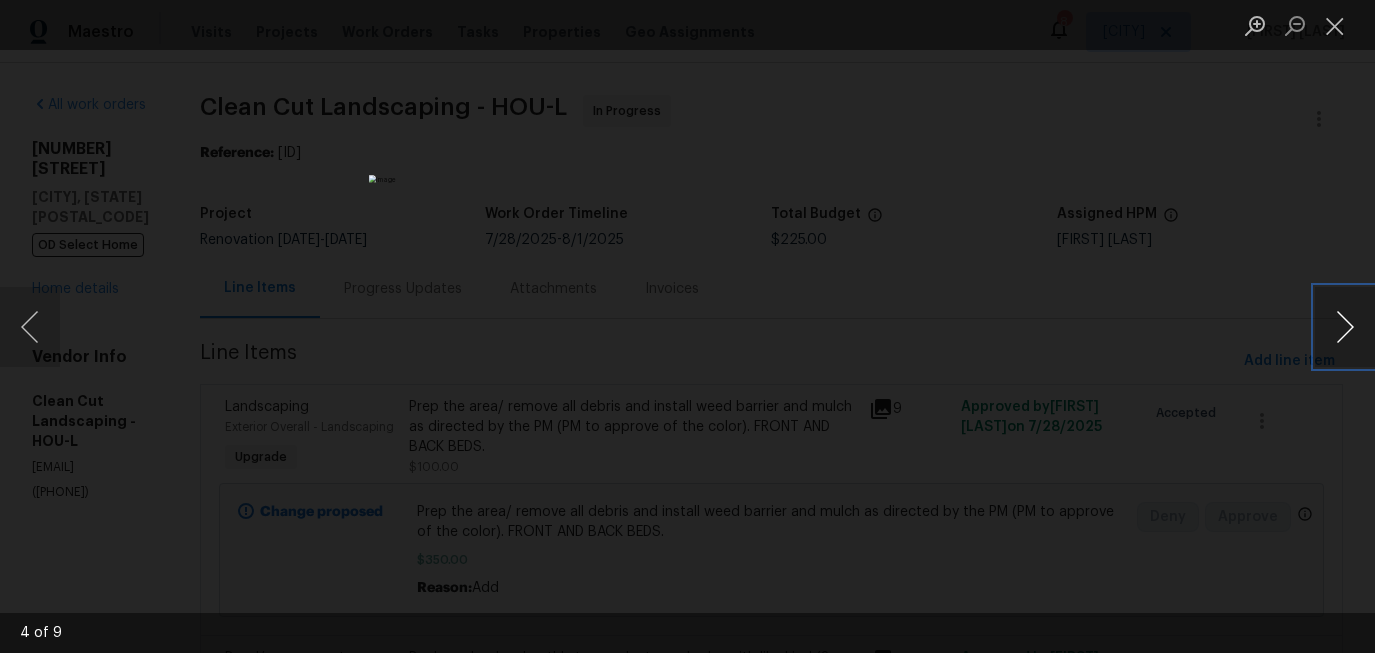 click at bounding box center (1345, 327) 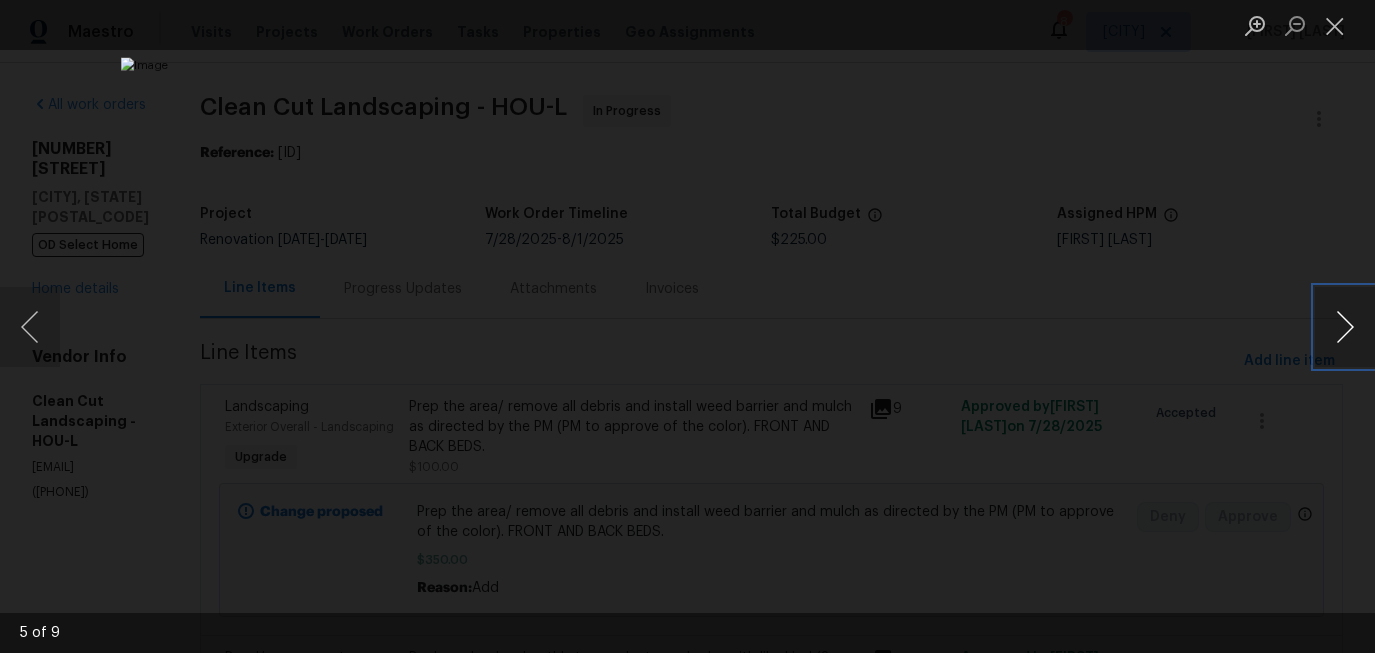 click at bounding box center [1345, 327] 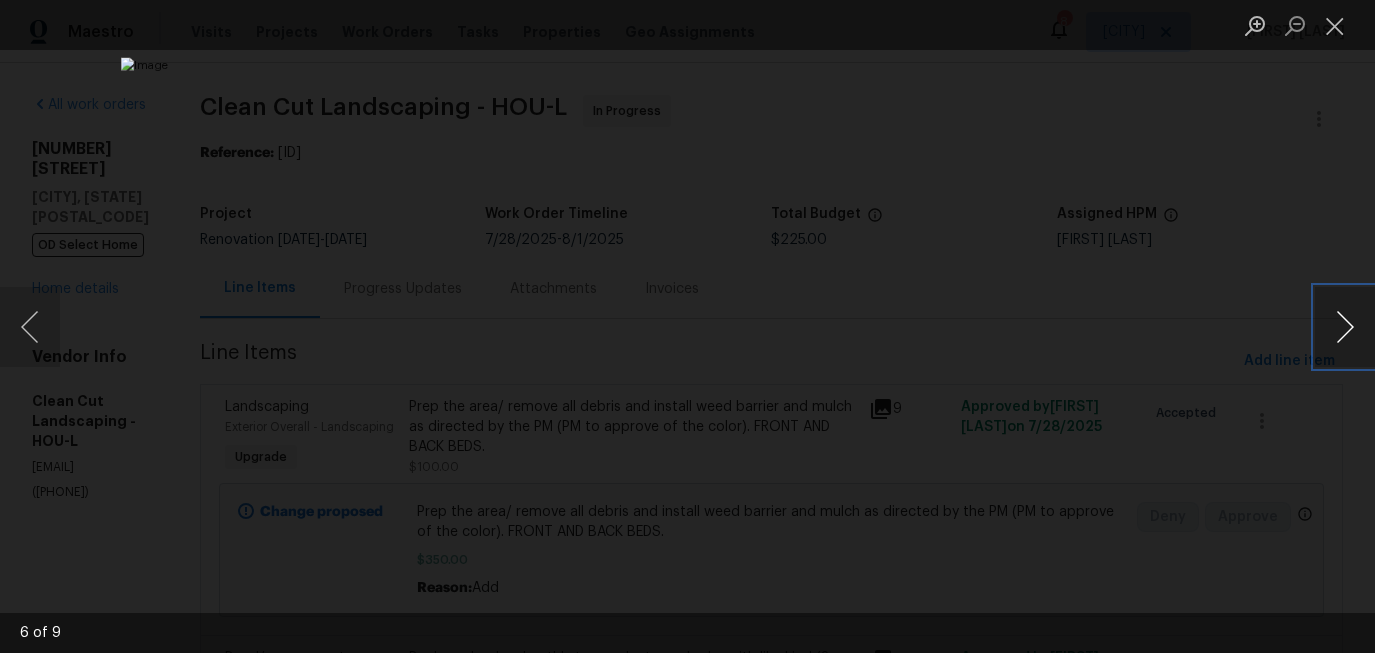 click at bounding box center [1345, 327] 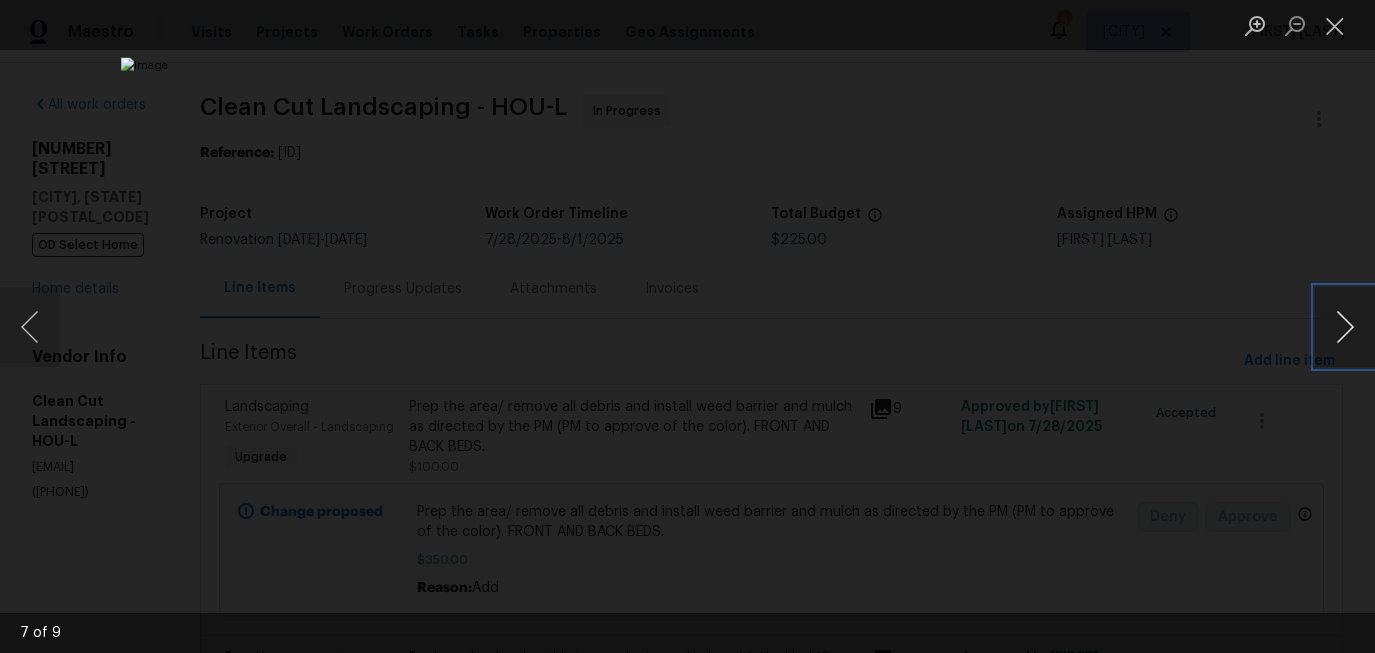 click at bounding box center [1345, 327] 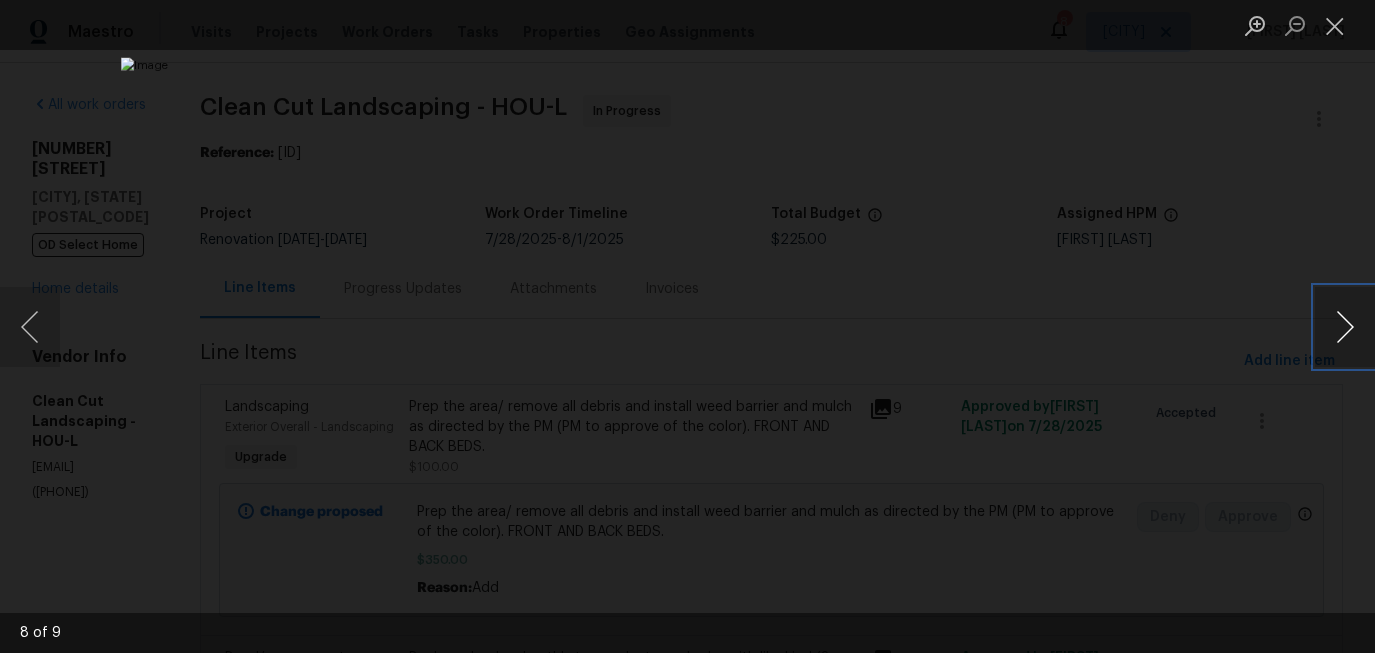 click at bounding box center (1345, 327) 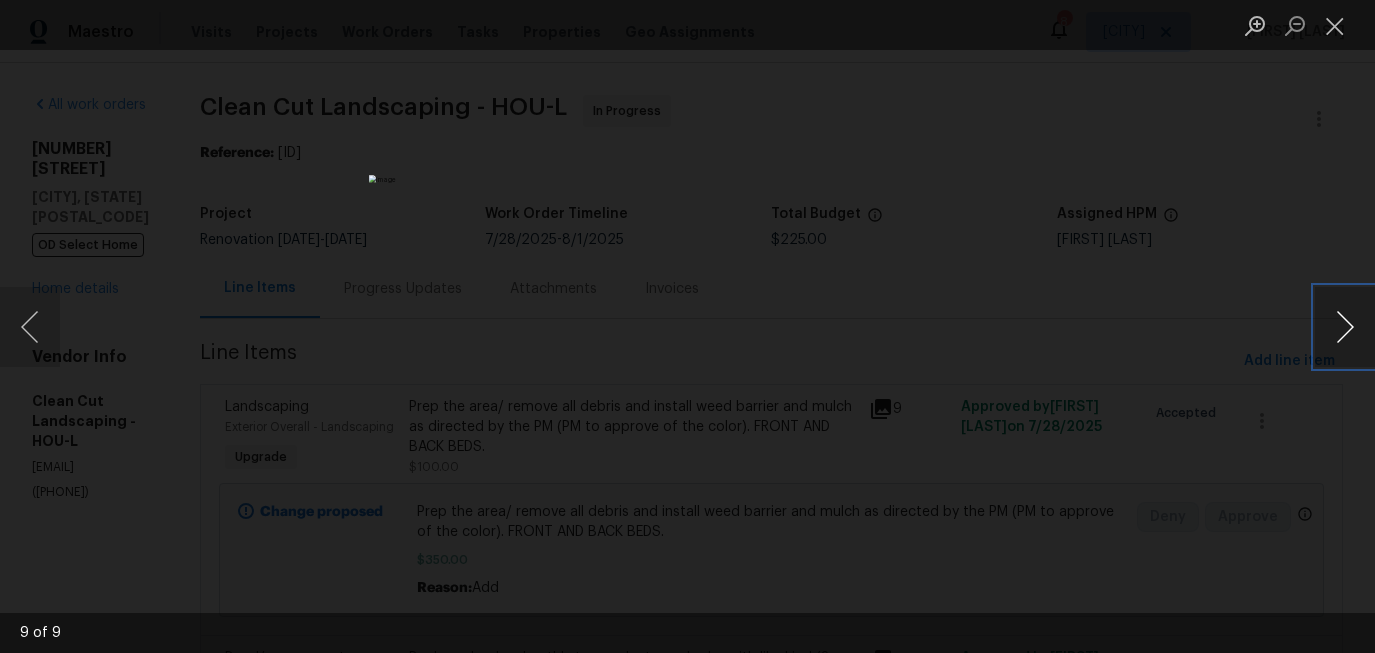 click at bounding box center (1345, 327) 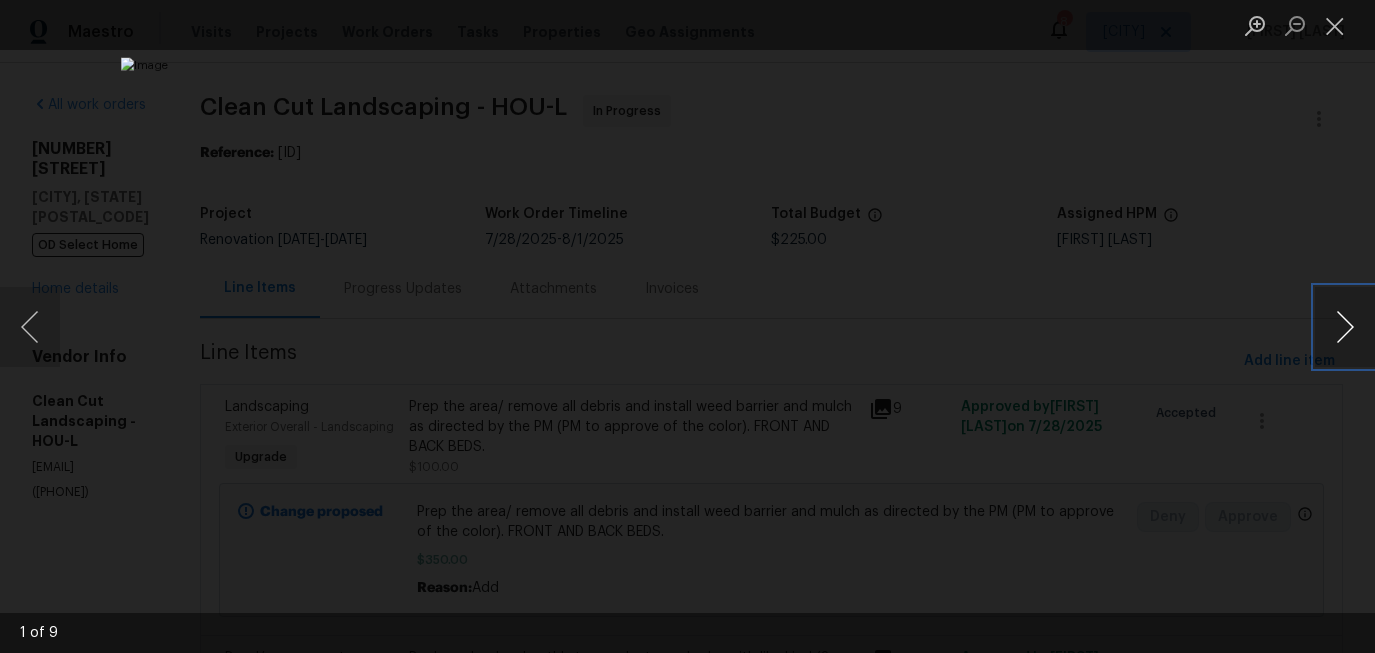click at bounding box center [1345, 327] 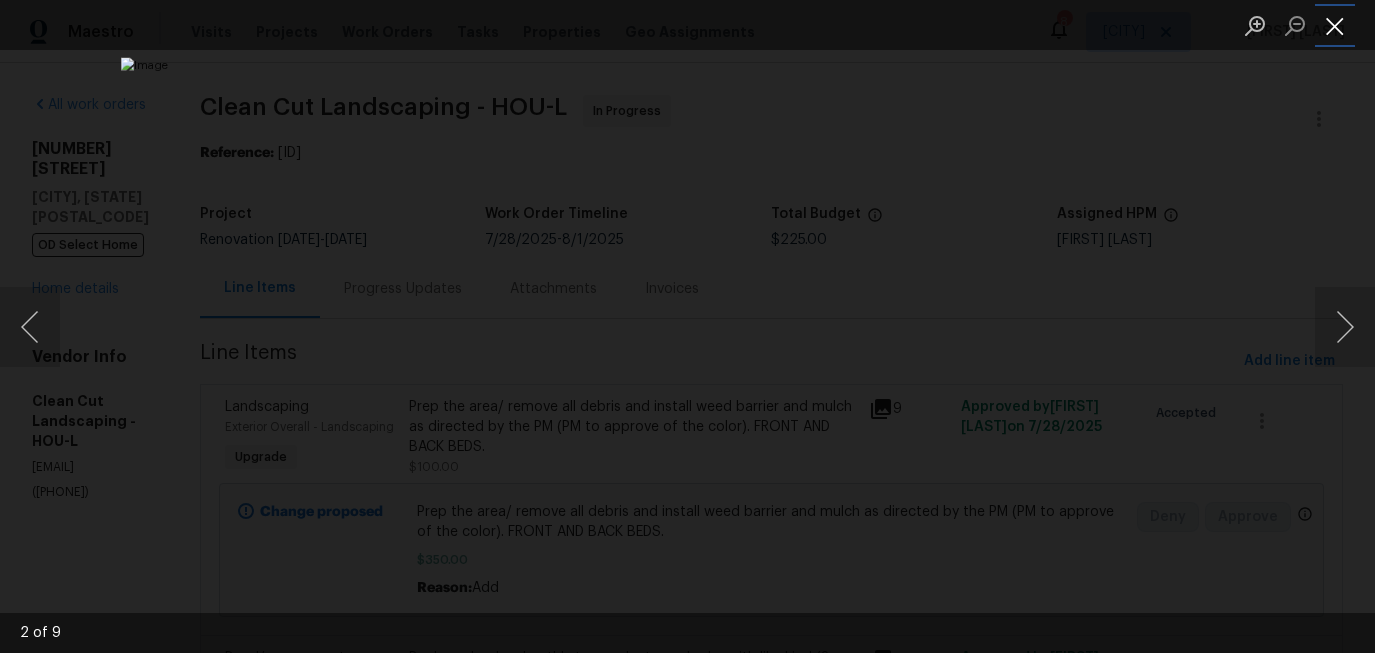 click at bounding box center [1335, 25] 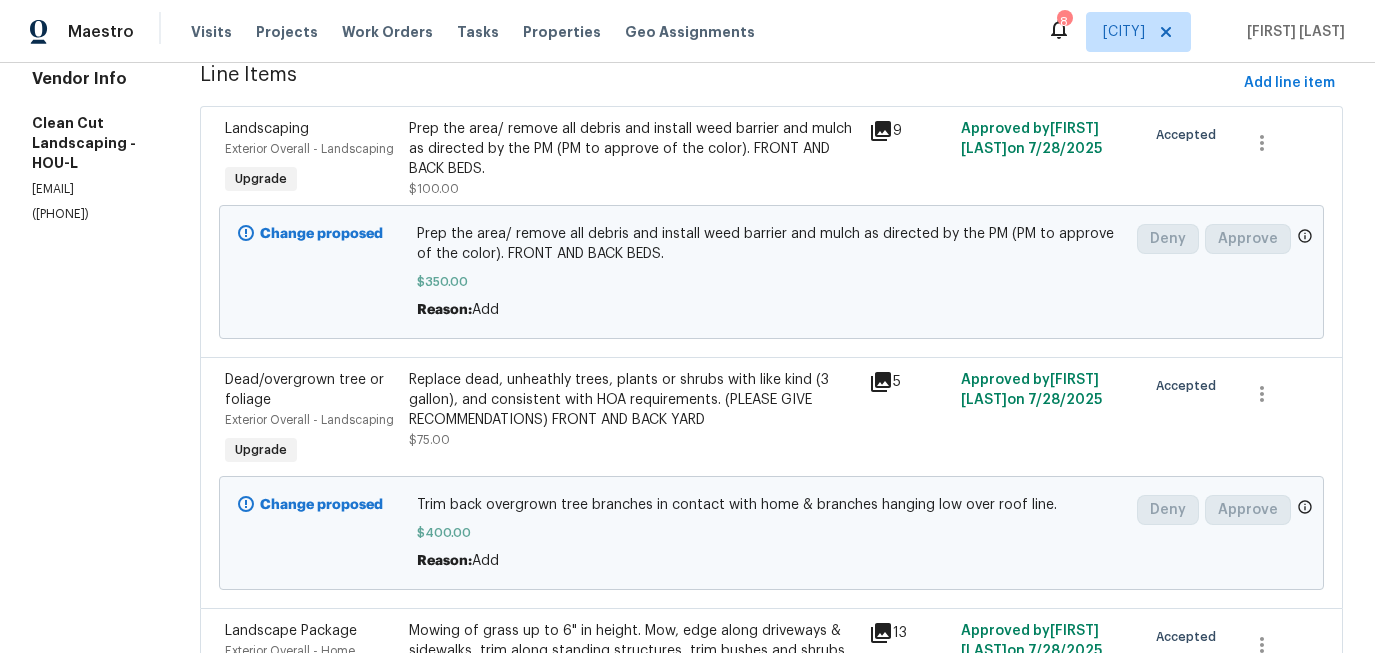 scroll, scrollTop: 333, scrollLeft: 0, axis: vertical 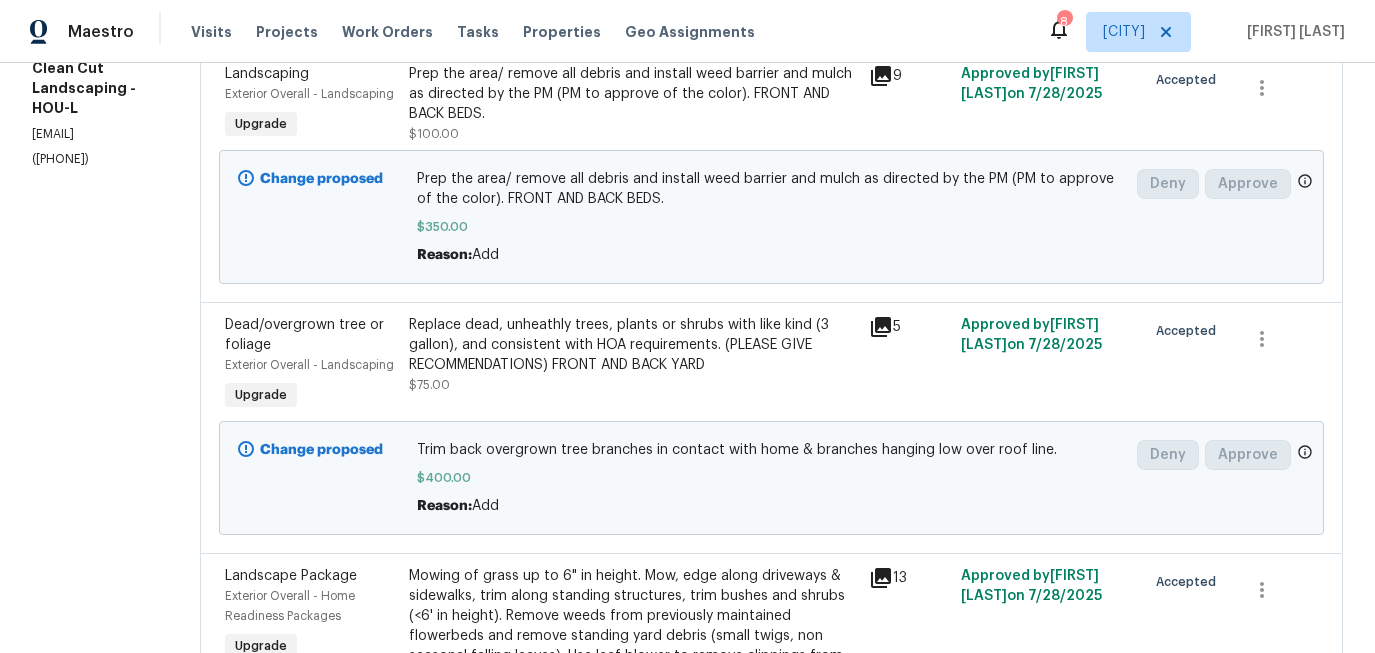 click on "Replace dead, unheathly trees, plants or shrubs with like kind (3 gallon), and consistent with HOA requirements. (PLEASE GIVE RECOMMENDATIONS) FRONT AND BACK YARD $75.00" at bounding box center [633, 355] 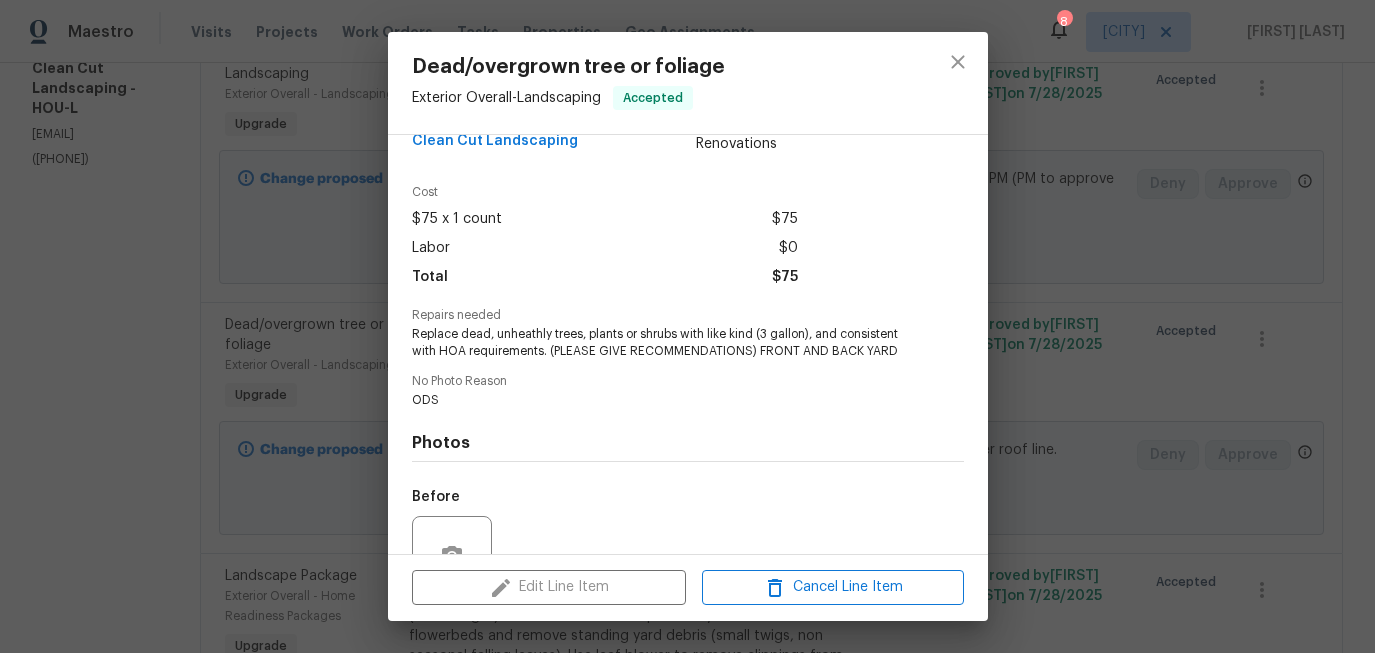 scroll, scrollTop: 234, scrollLeft: 0, axis: vertical 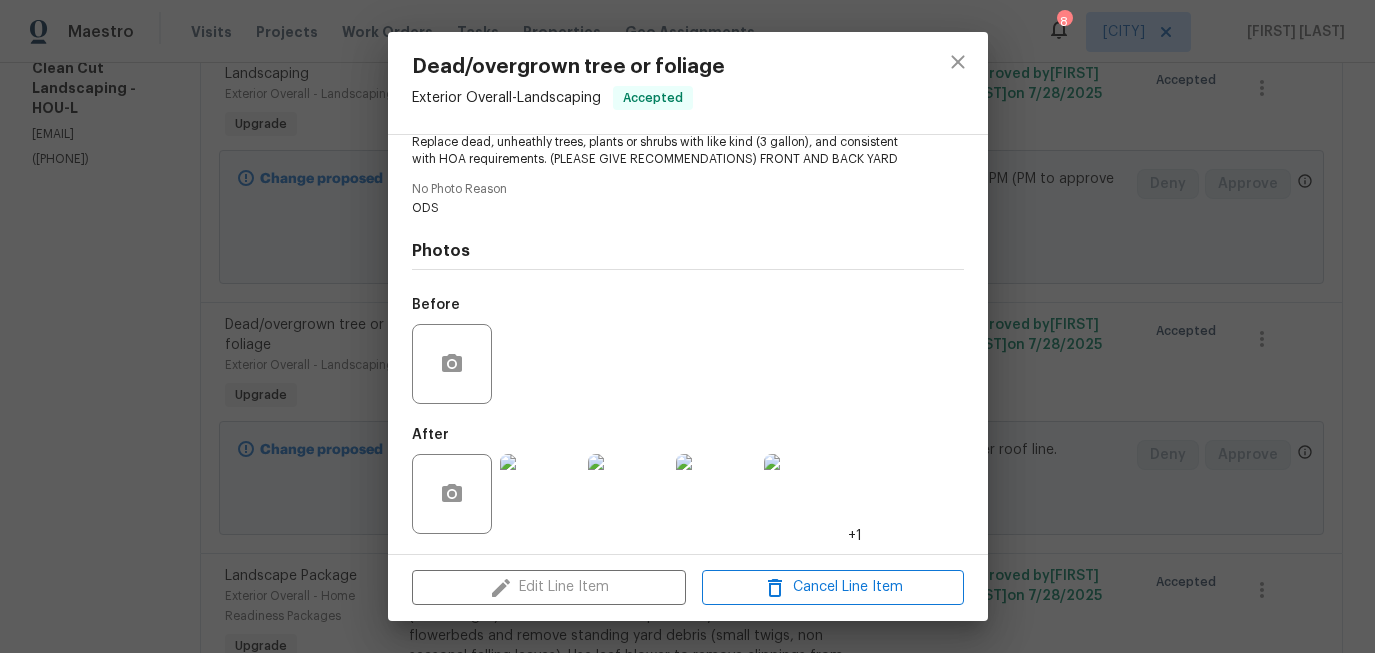 click at bounding box center (540, 494) 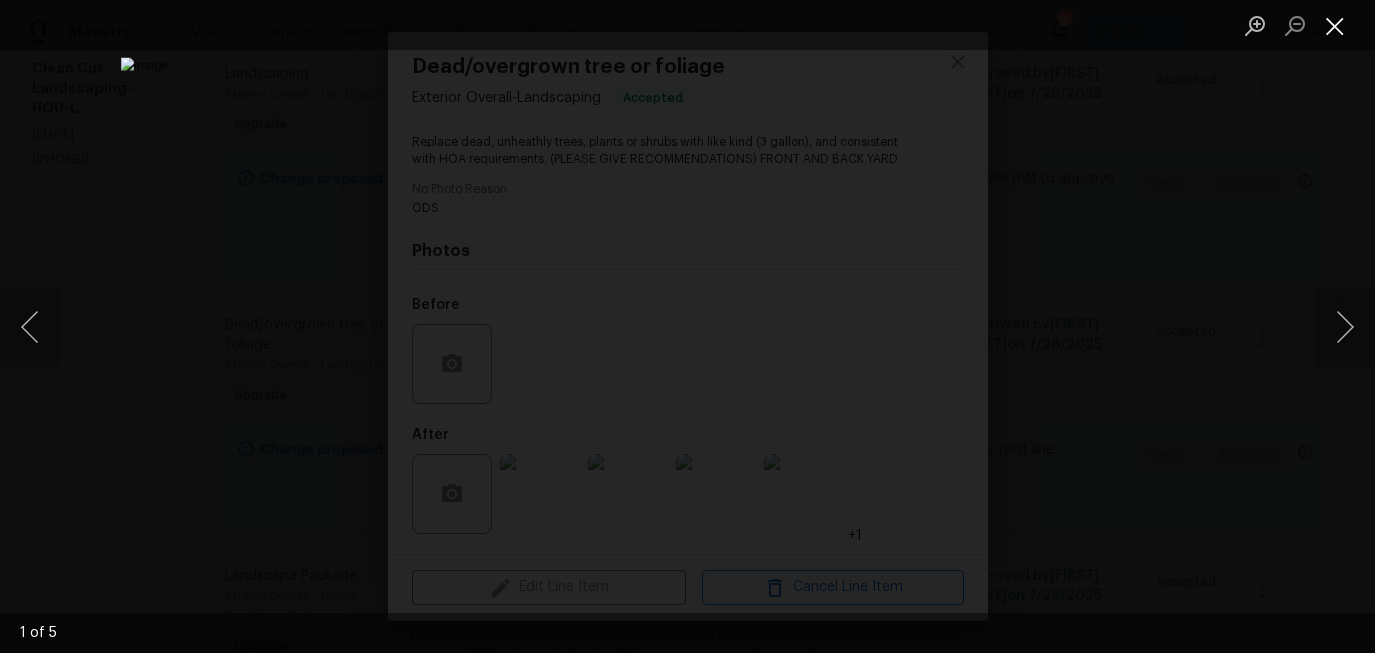 click at bounding box center [1335, 25] 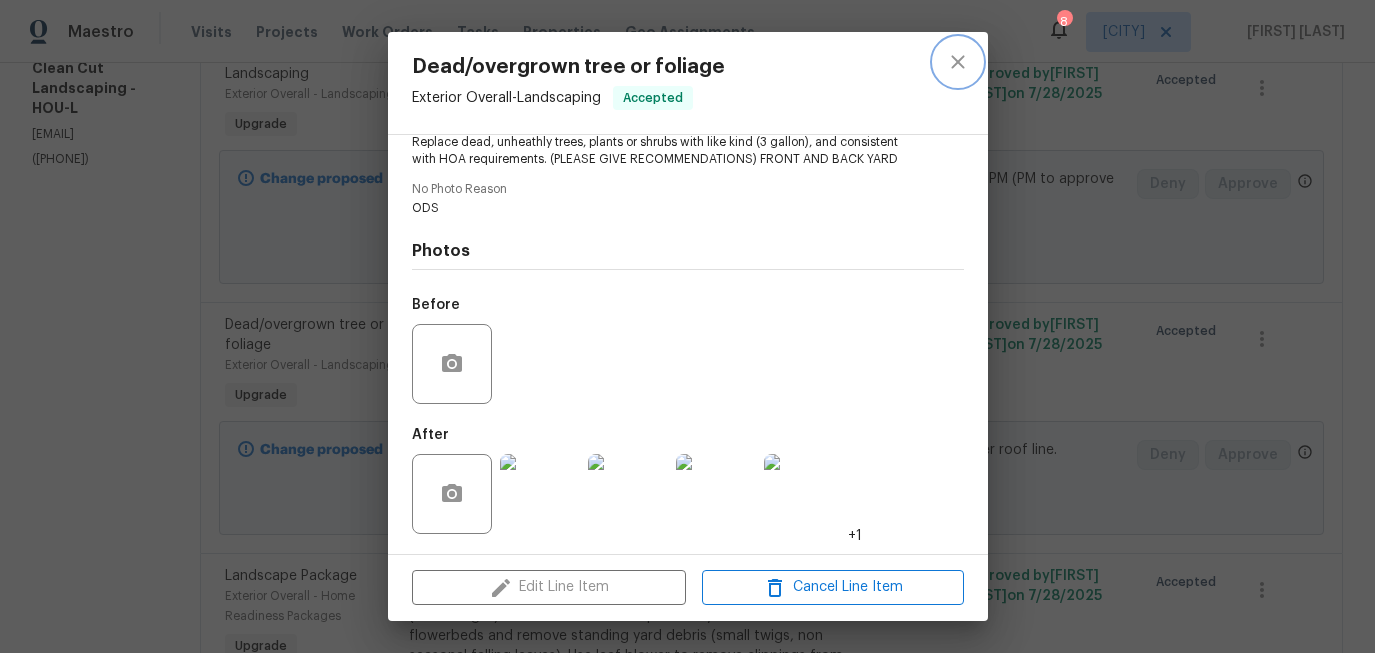 click 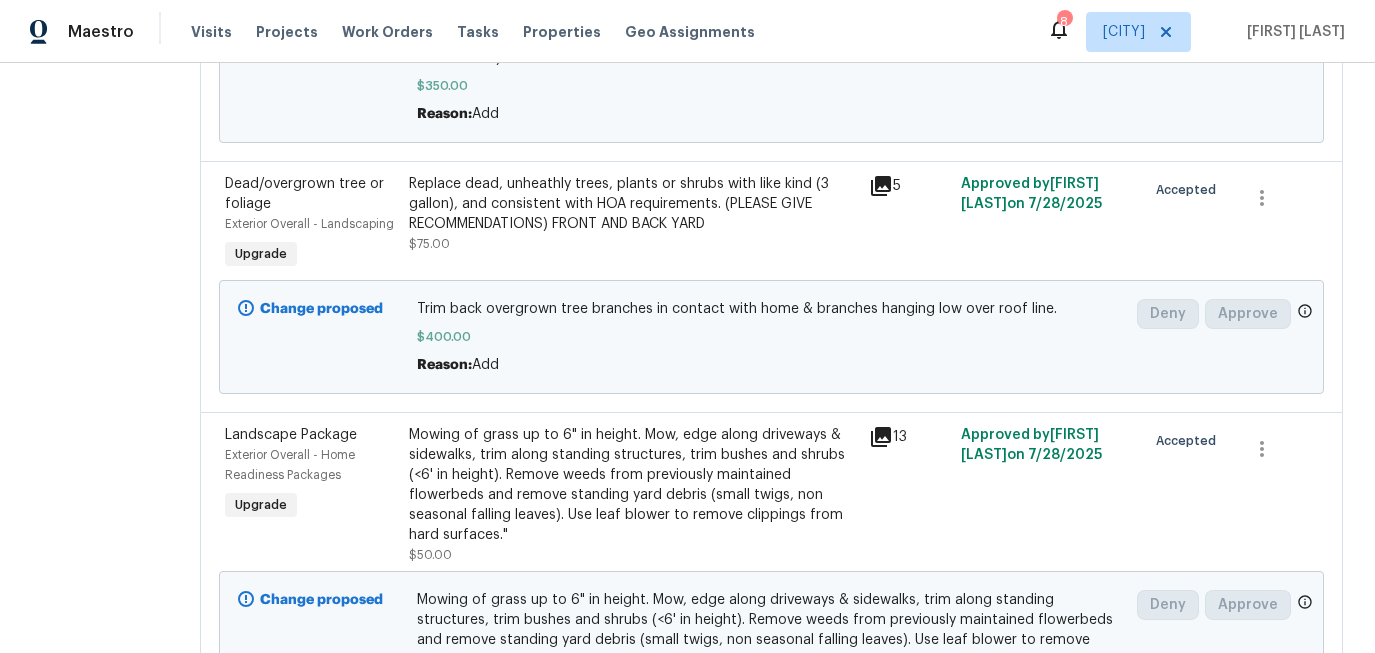 scroll, scrollTop: 446, scrollLeft: 0, axis: vertical 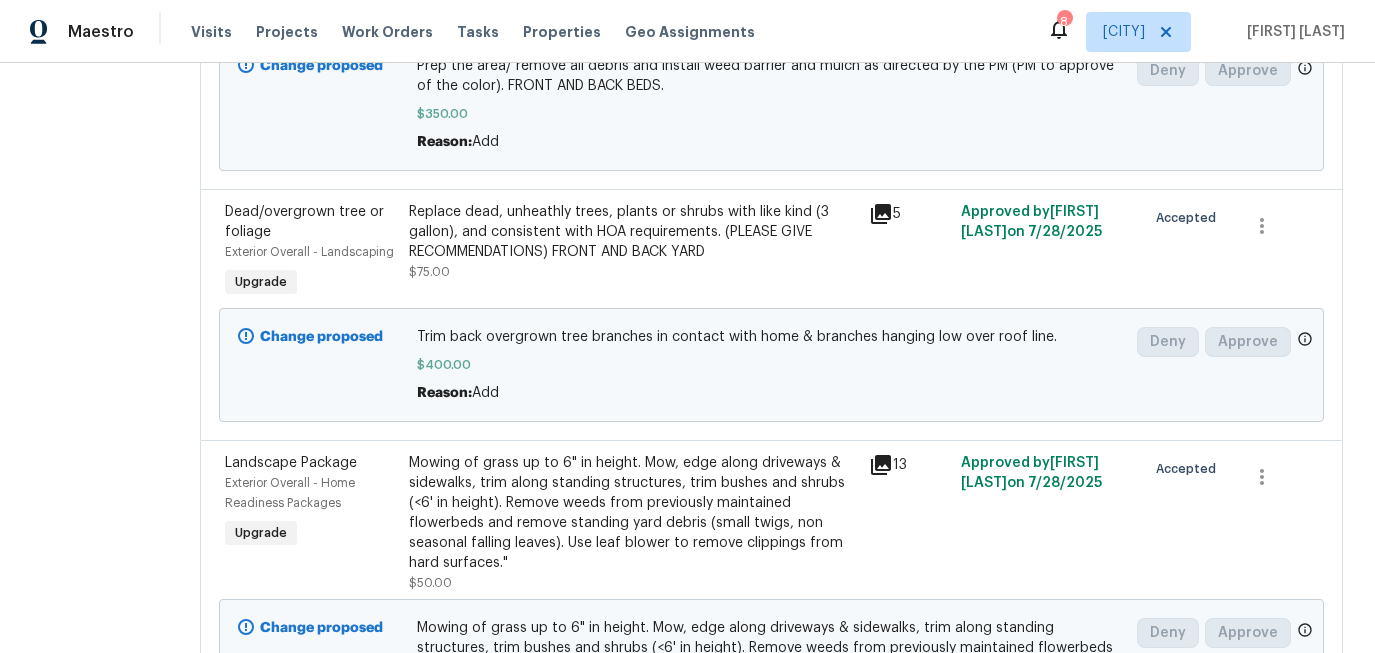 click on "Replace dead, unheathly trees, plants or shrubs with like kind (3 gallon), and consistent with HOA requirements. (PLEASE GIVE RECOMMENDATIONS) FRONT AND BACK YARD" at bounding box center [633, 232] 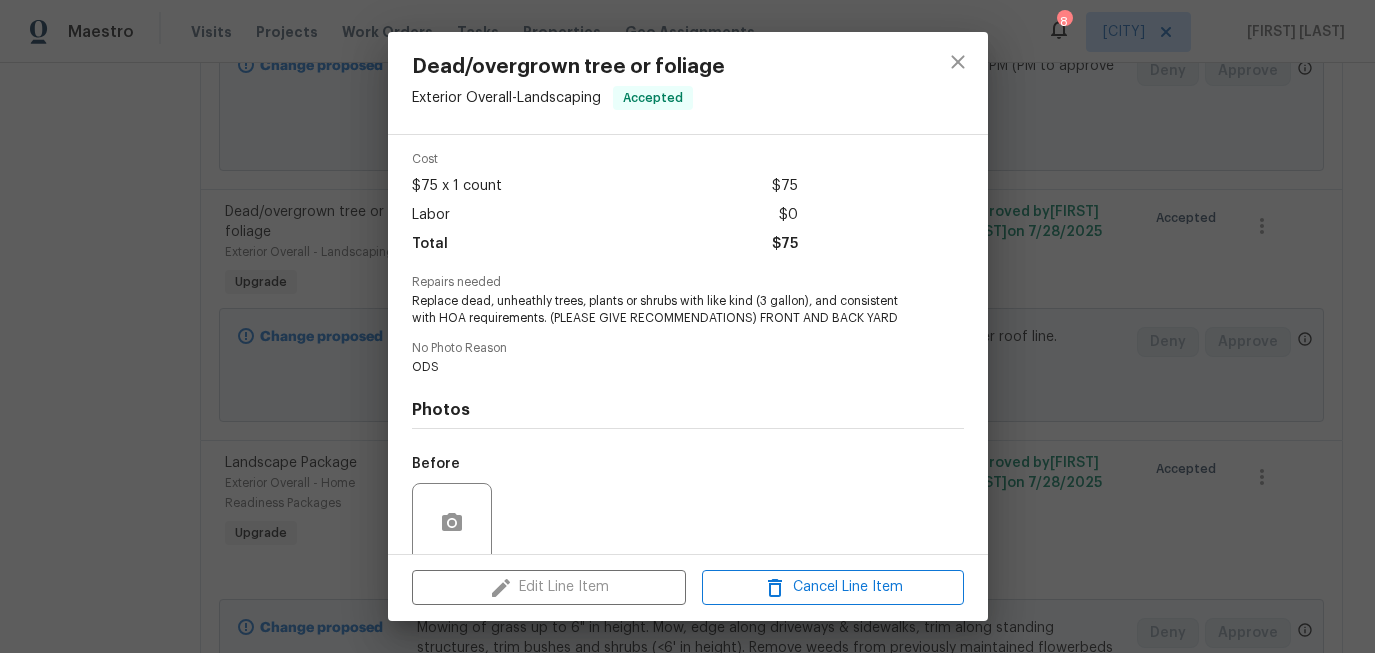 scroll, scrollTop: 234, scrollLeft: 0, axis: vertical 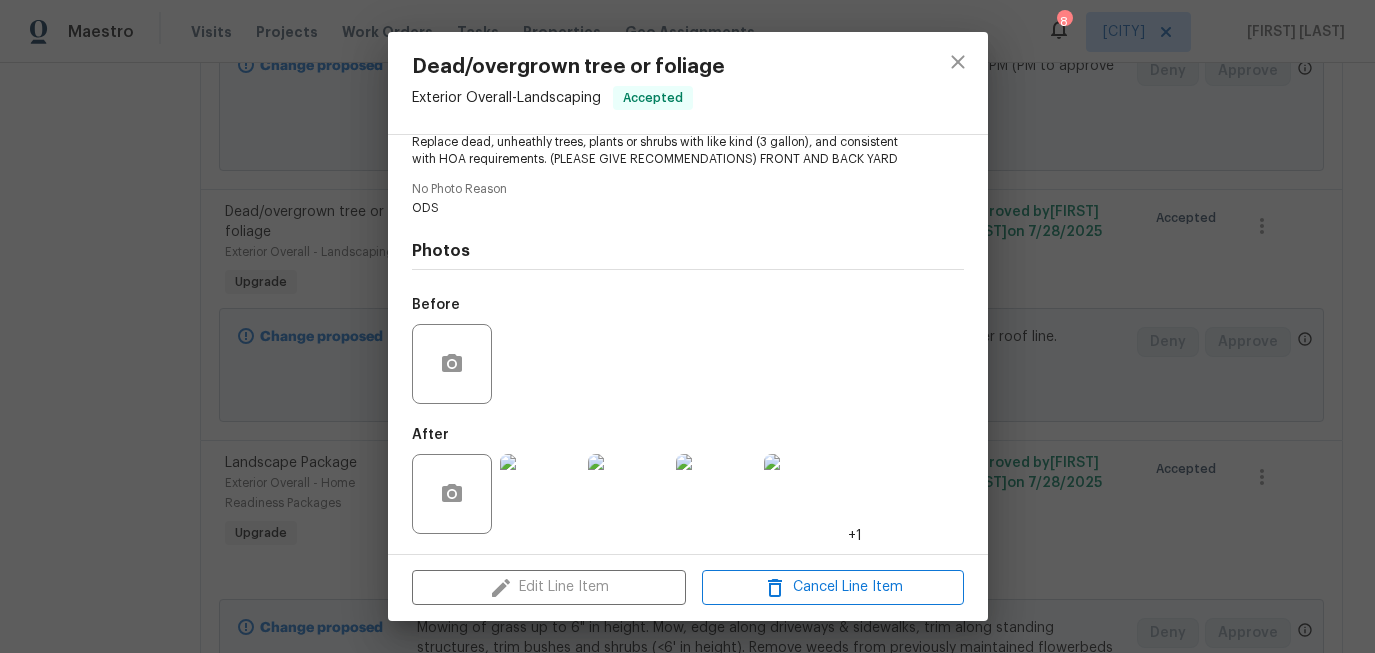 click at bounding box center (804, 494) 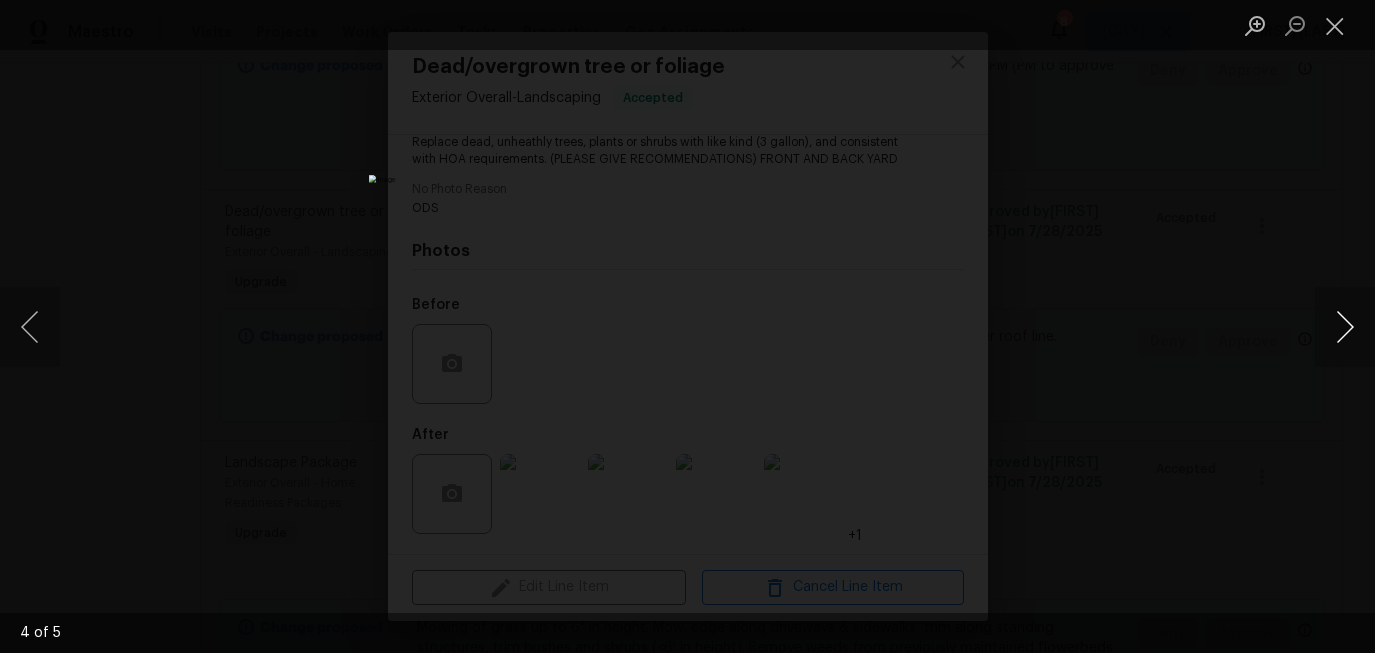 click at bounding box center [1345, 327] 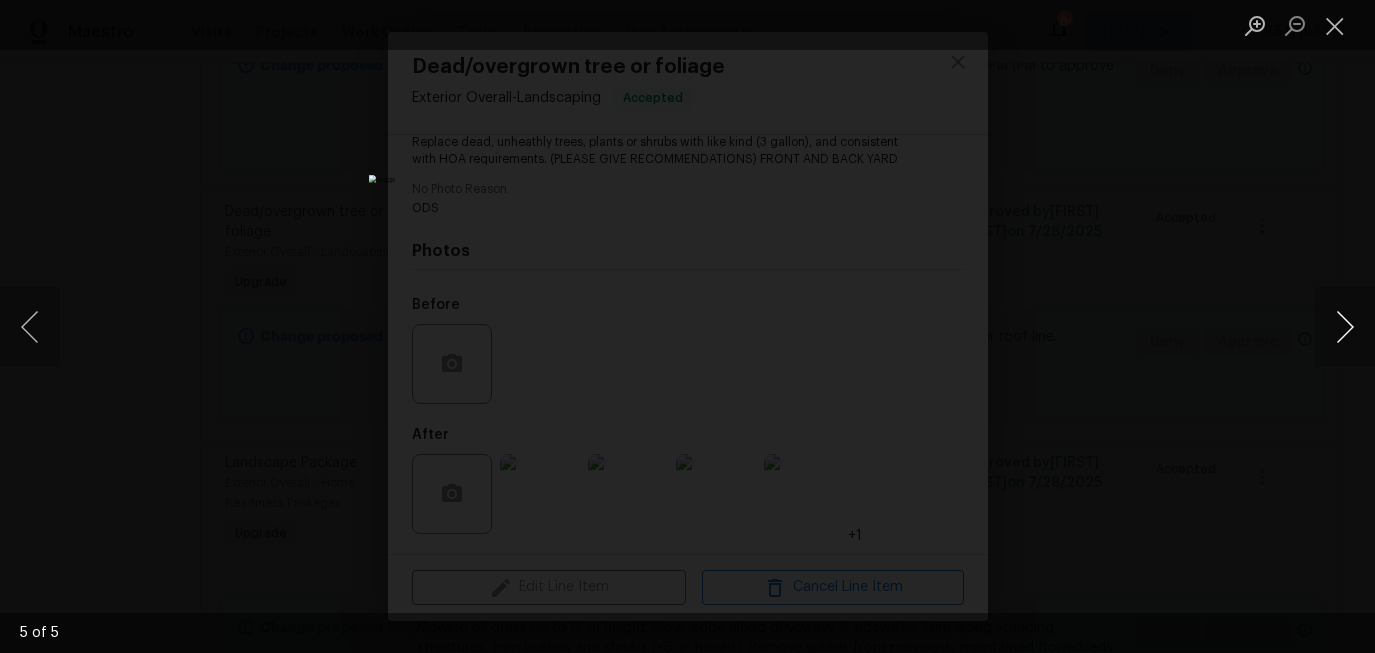 click at bounding box center [1345, 327] 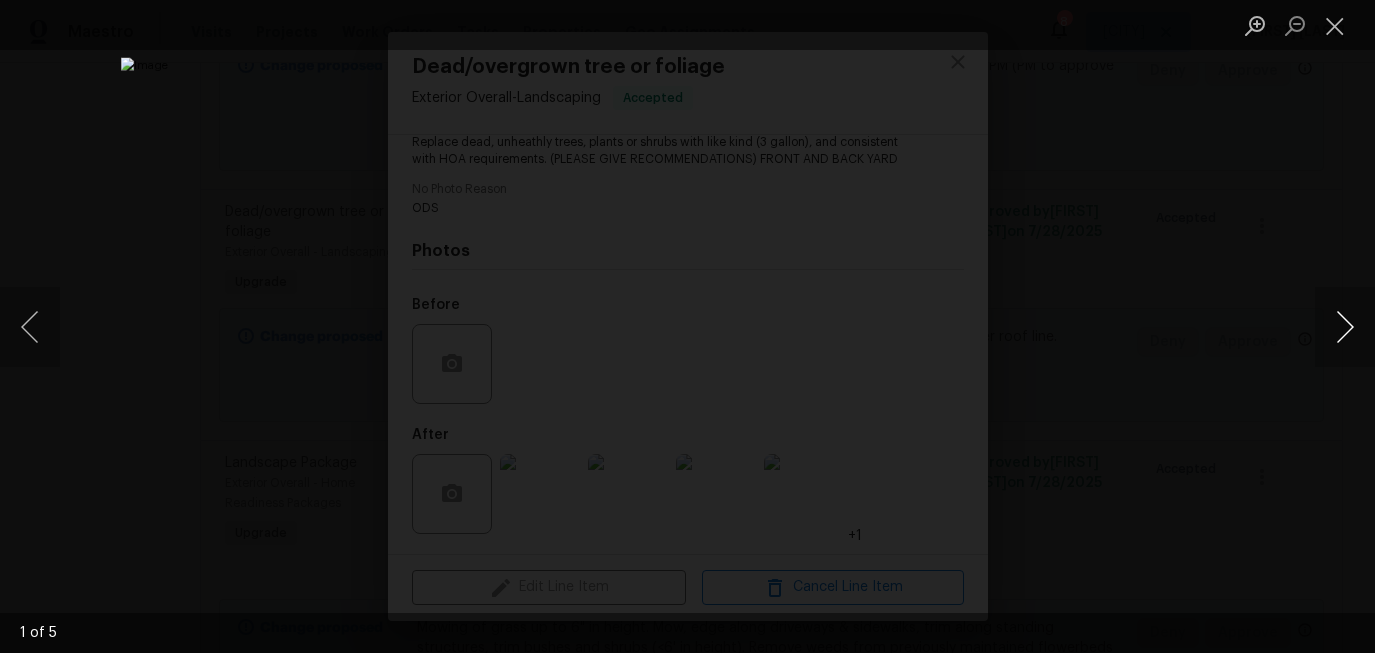 click at bounding box center [1345, 327] 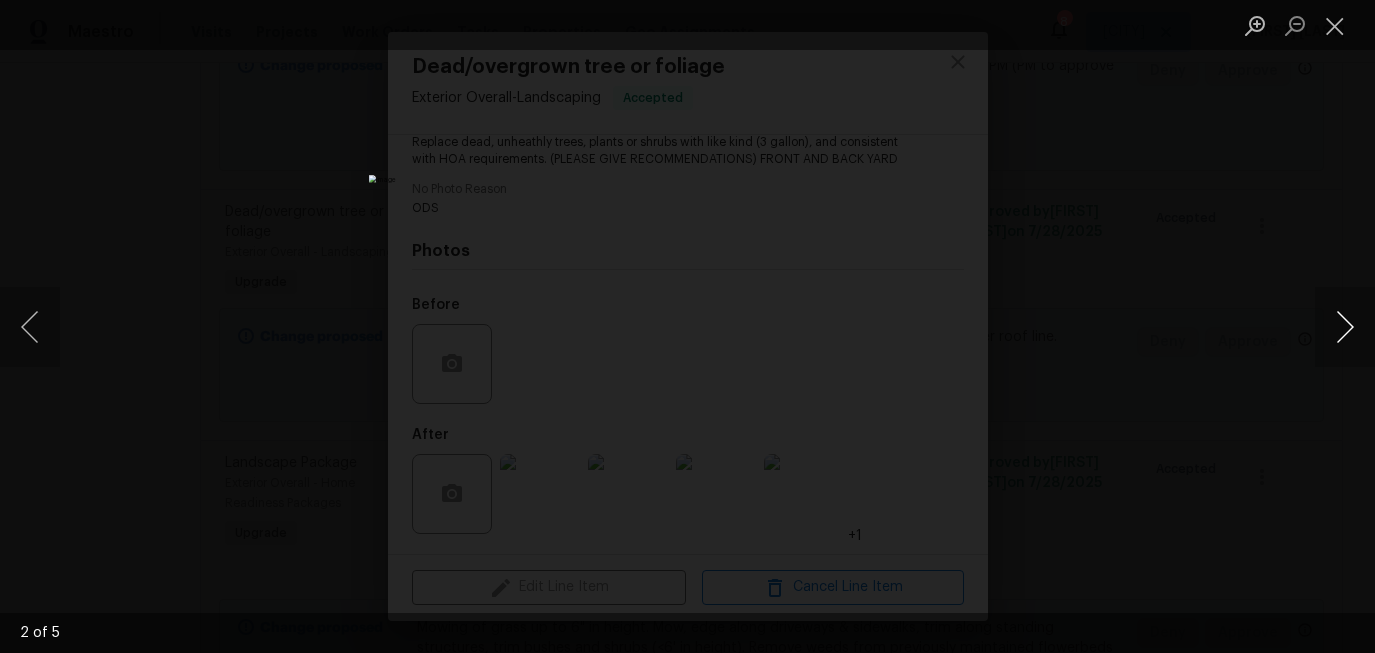 click at bounding box center [1345, 327] 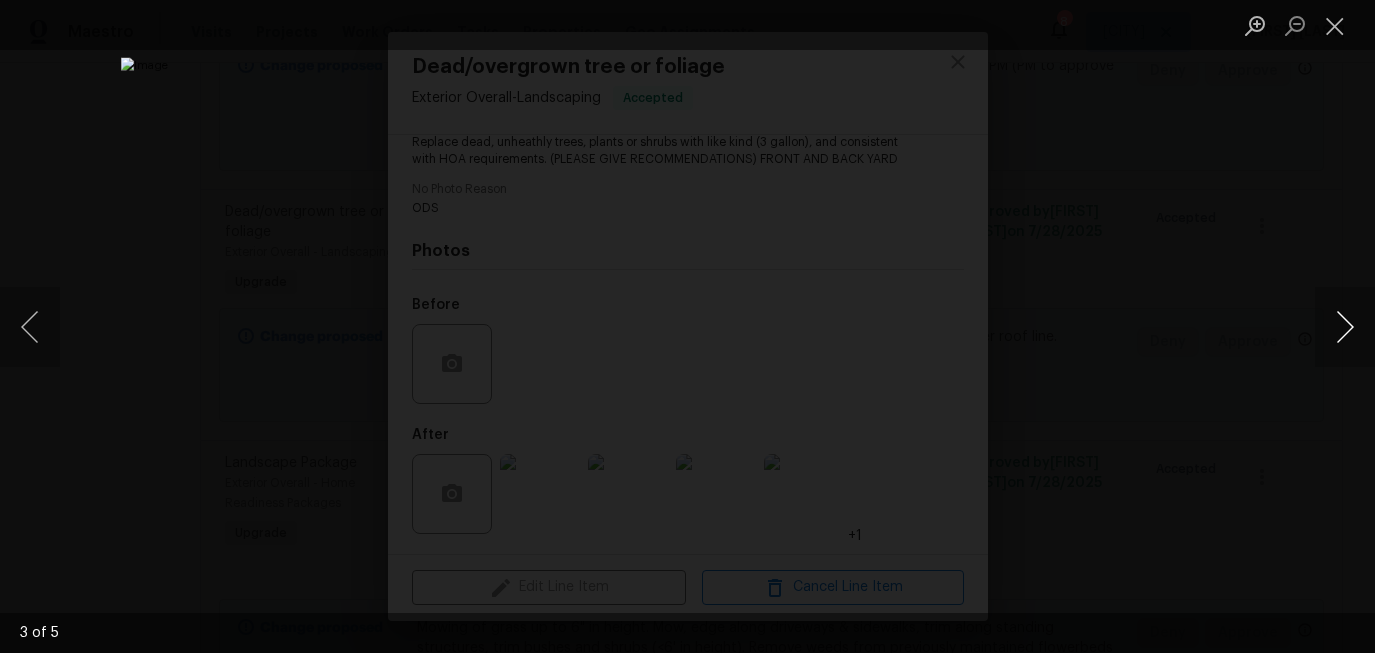 click at bounding box center (1345, 327) 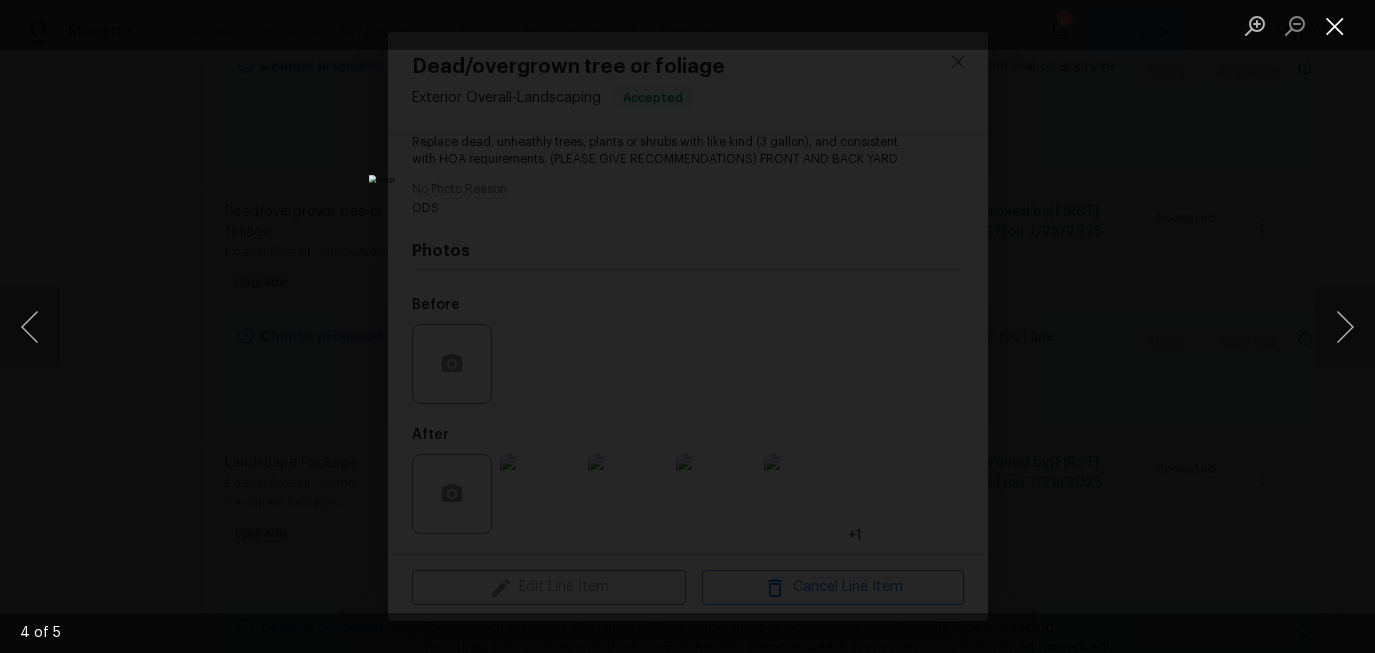click at bounding box center [1335, 25] 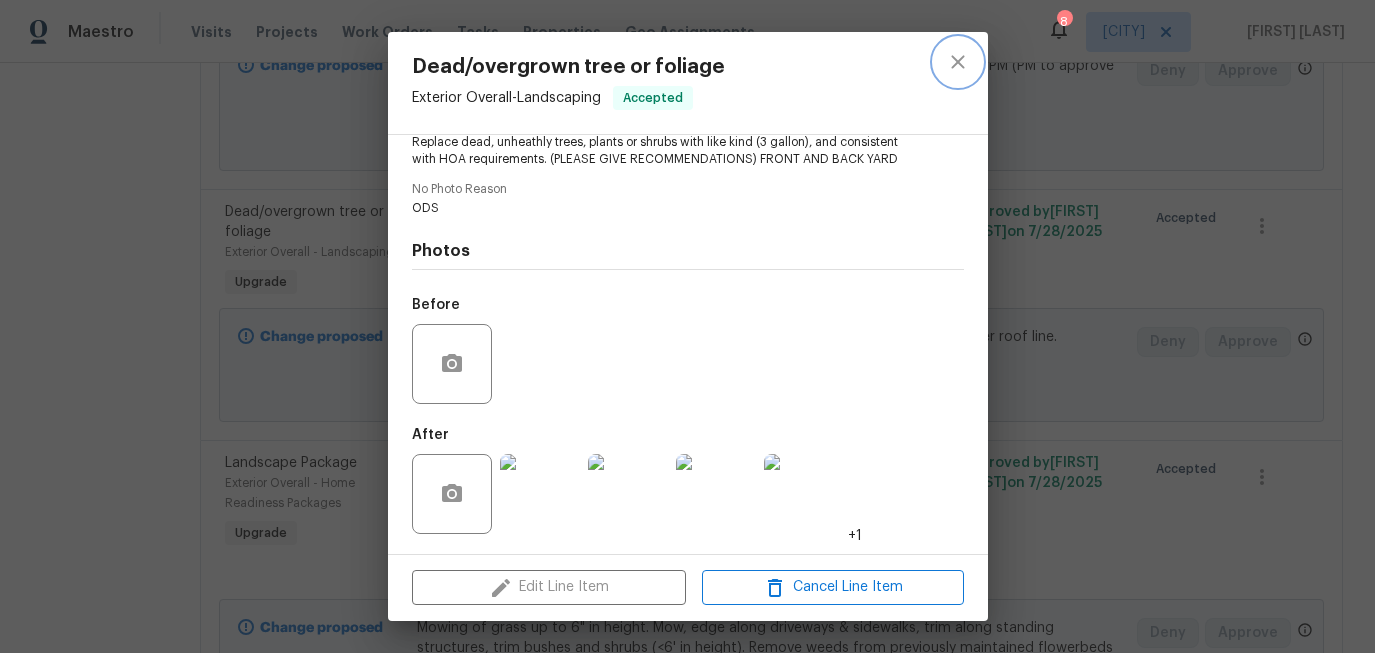 click 